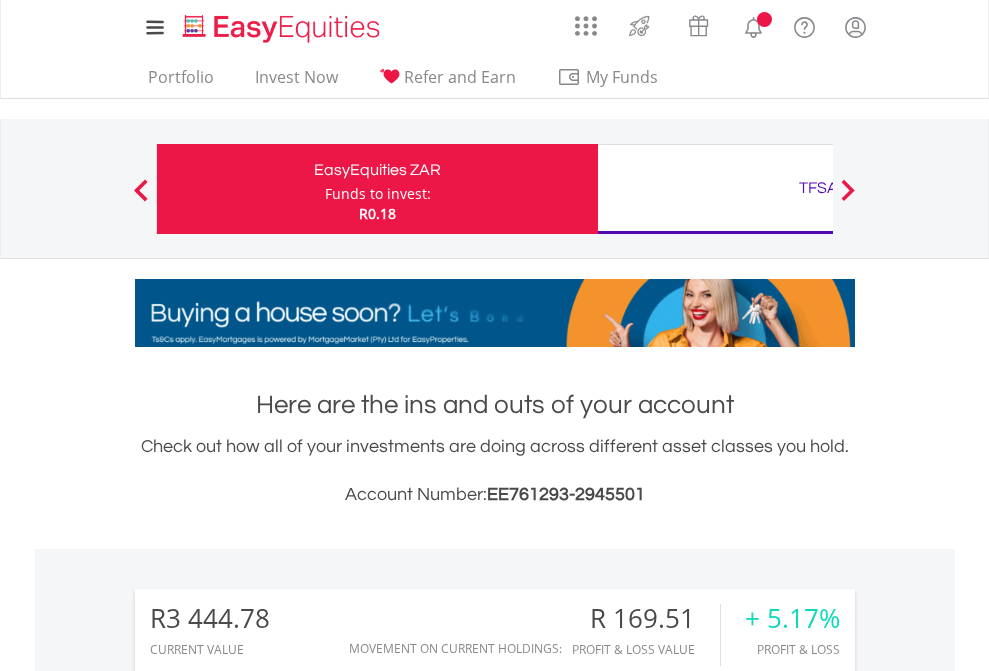 scroll, scrollTop: 0, scrollLeft: 0, axis: both 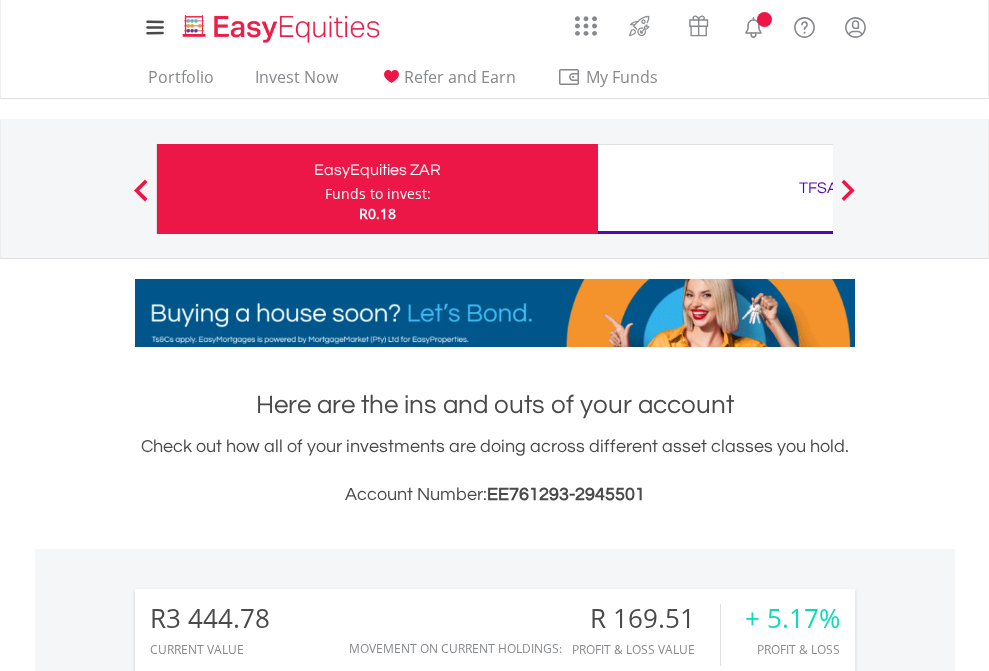 click on "Funds to invest:" at bounding box center (378, 194) 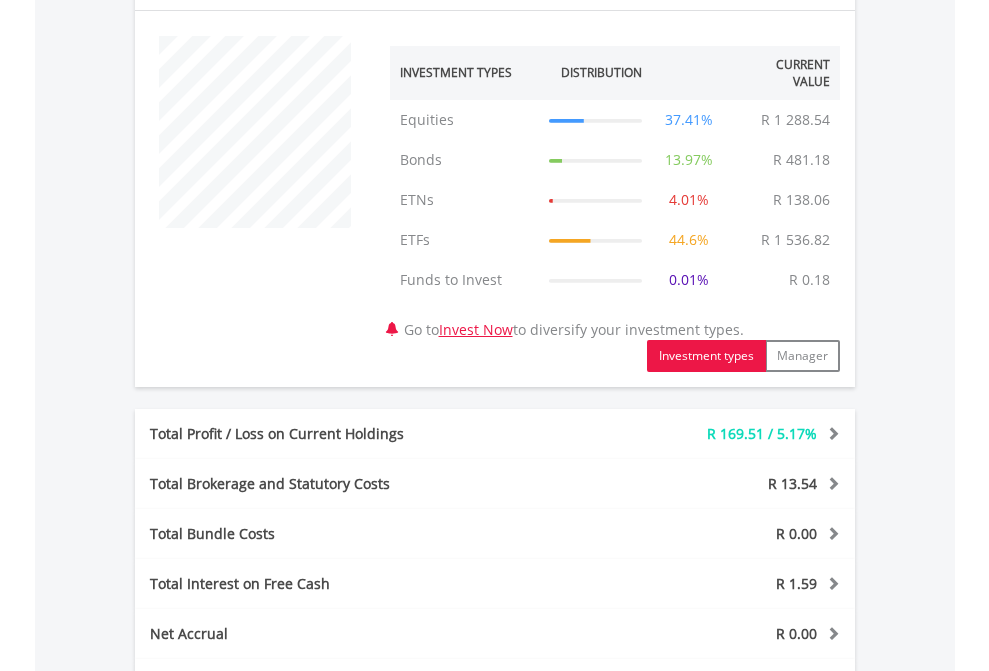 scroll, scrollTop: 1342, scrollLeft: 0, axis: vertical 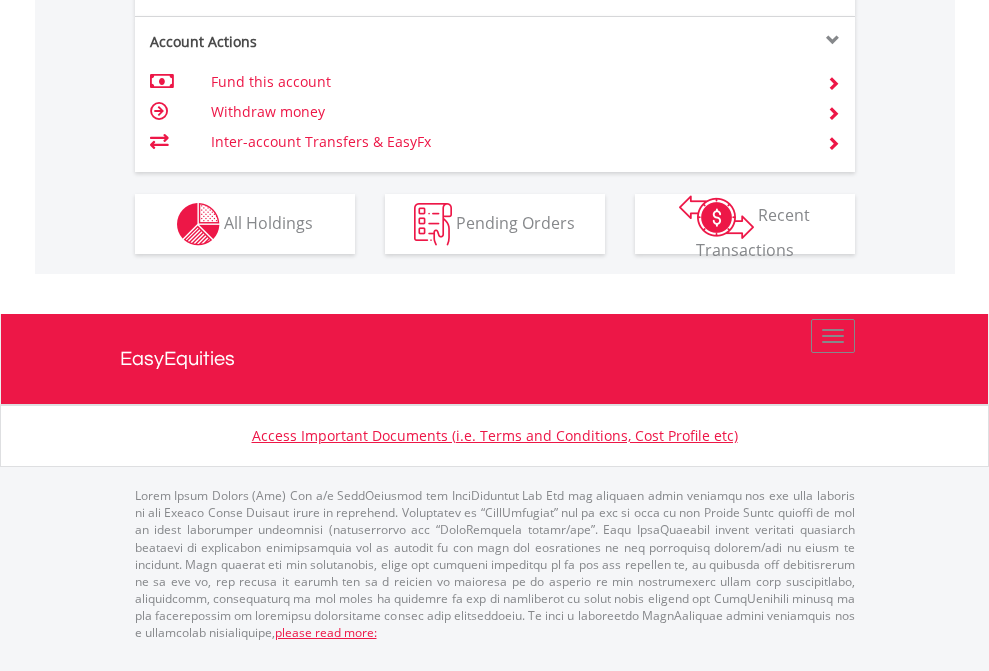 click on "Investment types" at bounding box center (706, -337) 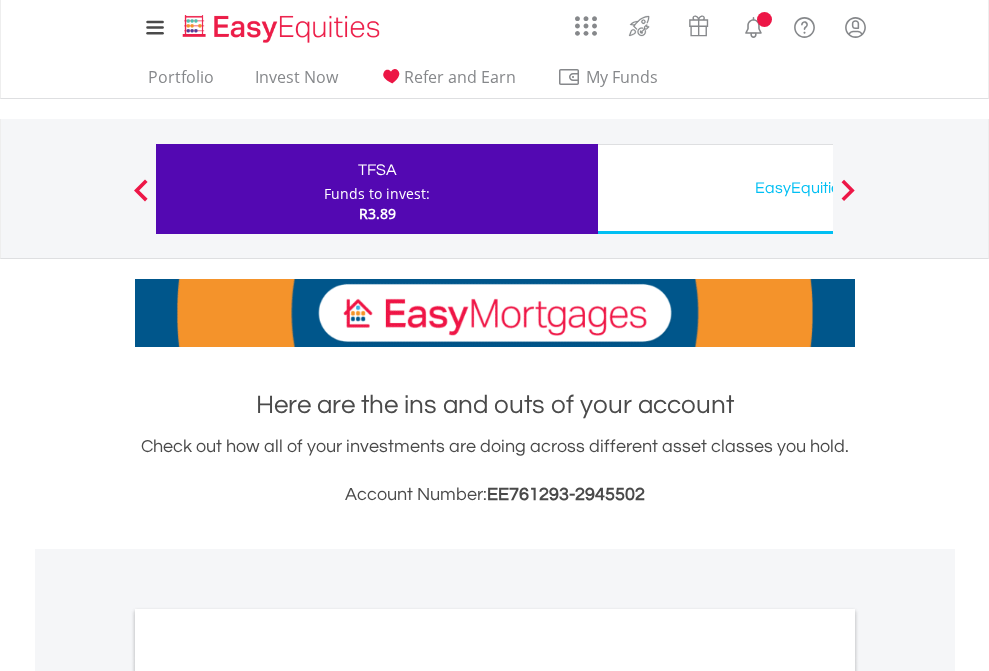 scroll, scrollTop: 0, scrollLeft: 0, axis: both 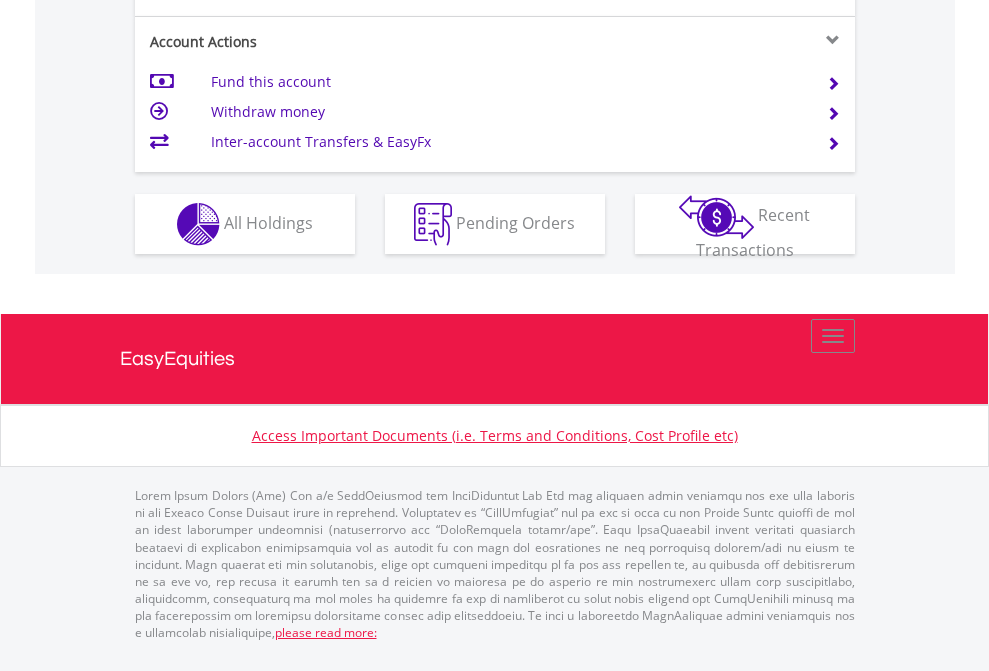 click on "Investment types" at bounding box center (706, -337) 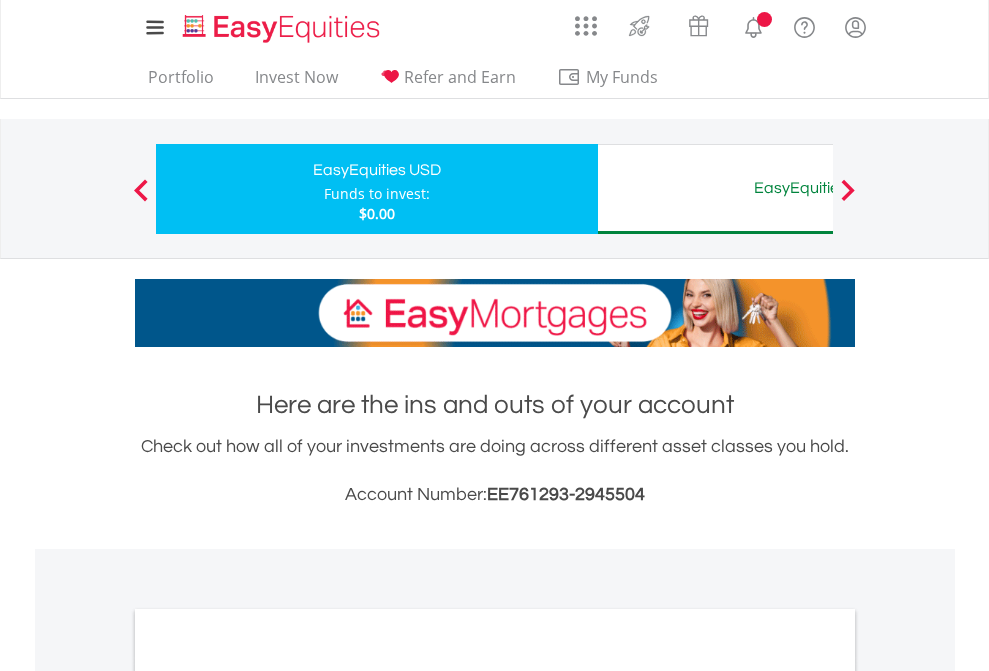 scroll, scrollTop: 0, scrollLeft: 0, axis: both 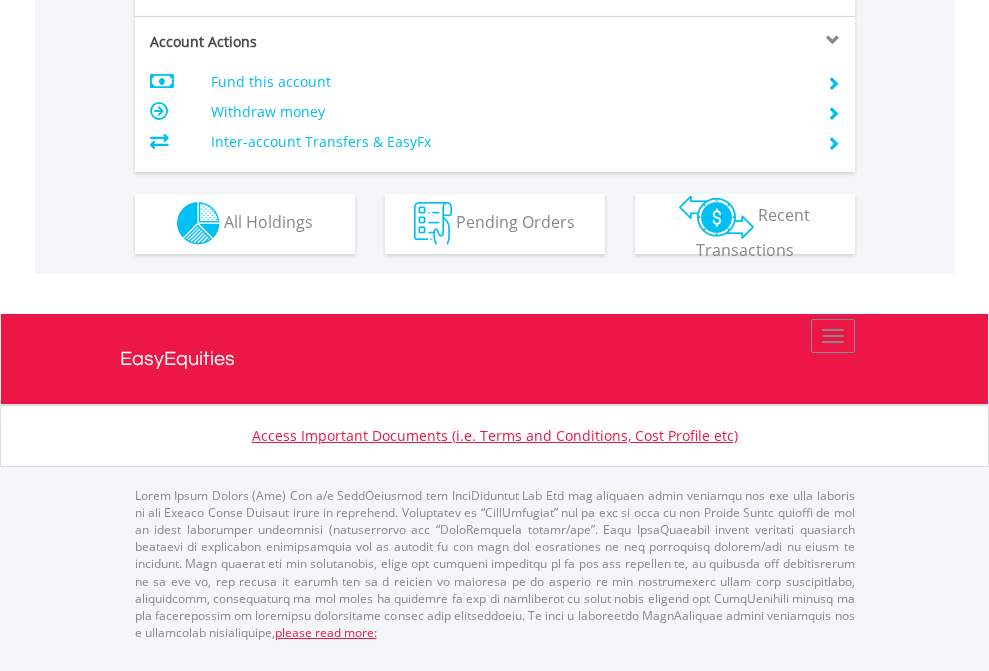 click on "Investment types" at bounding box center (706, -353) 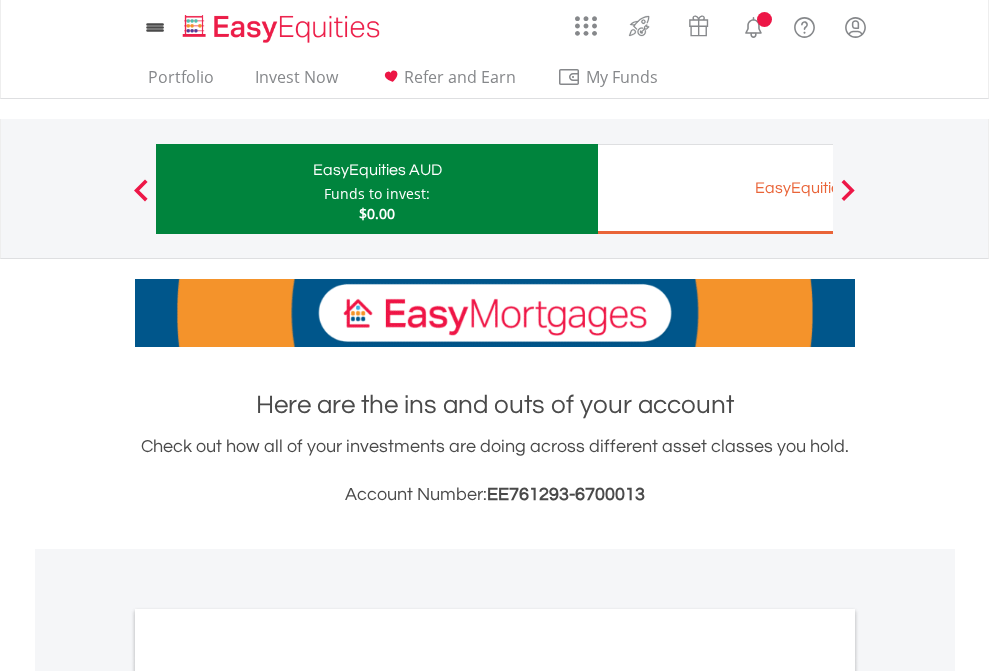 scroll, scrollTop: 0, scrollLeft: 0, axis: both 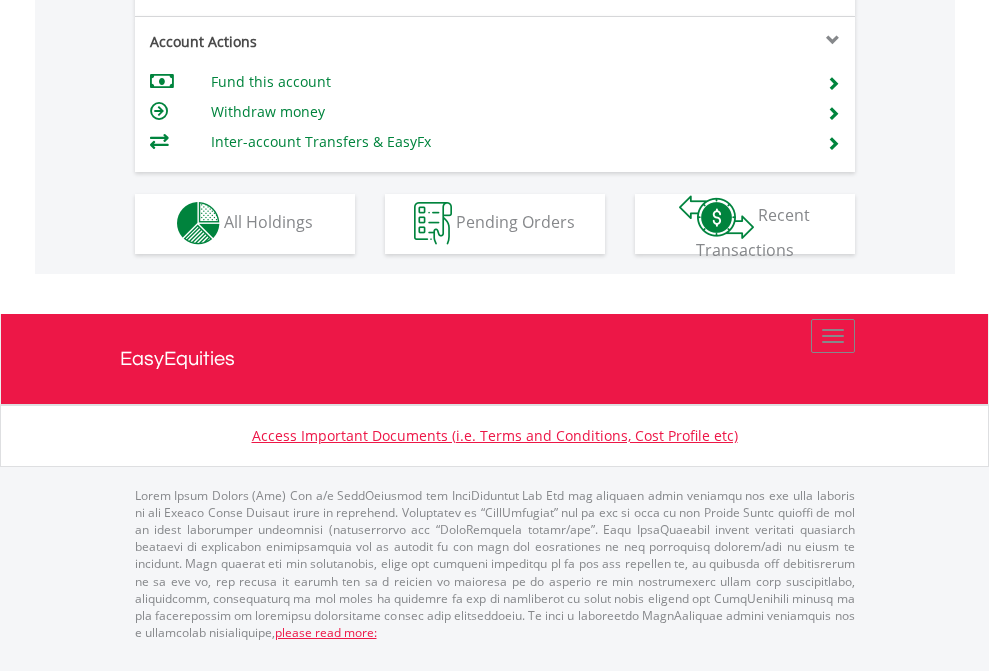 click on "Investment types" at bounding box center (706, -353) 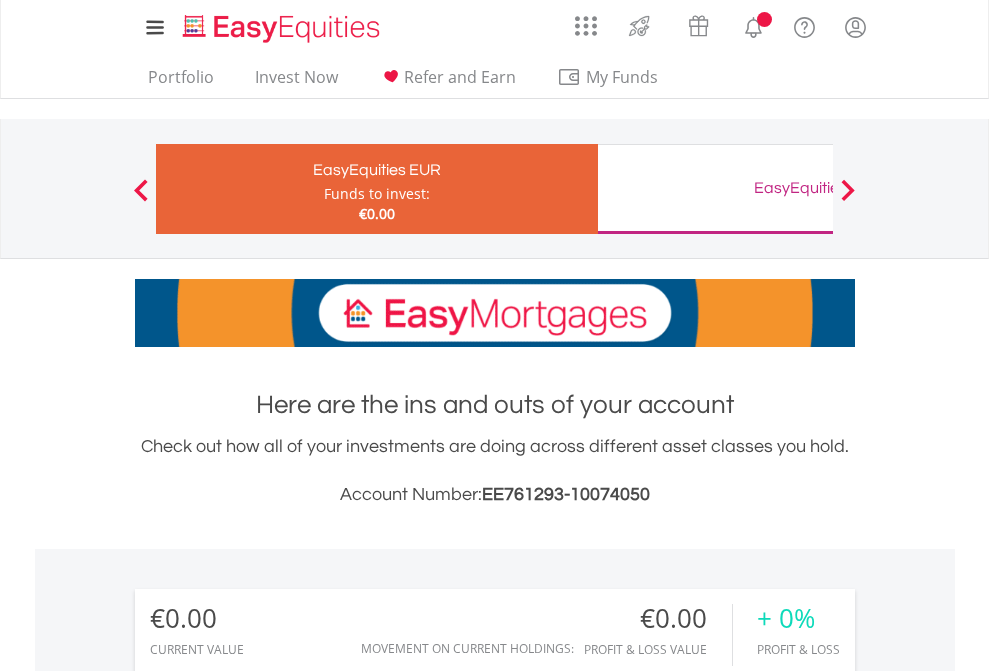 scroll, scrollTop: 0, scrollLeft: 0, axis: both 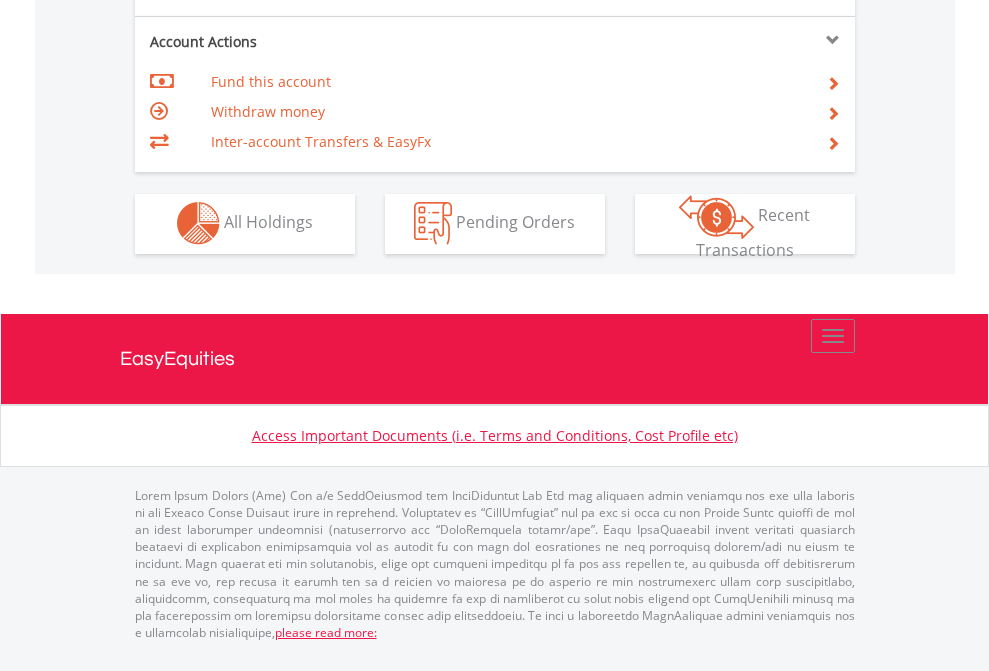 click on "Investment types" at bounding box center (706, -353) 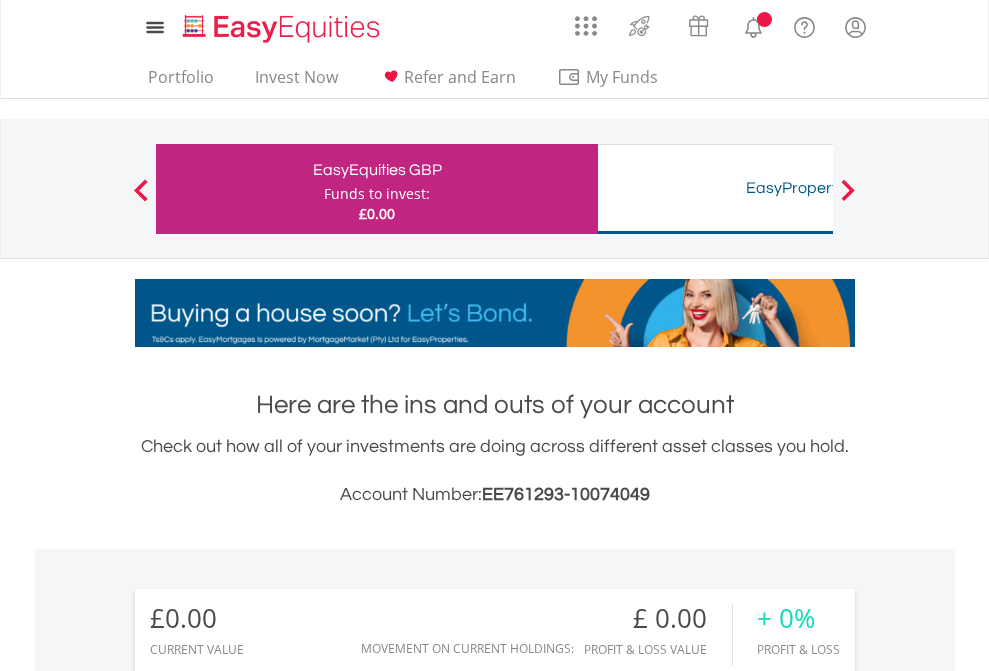 scroll, scrollTop: 0, scrollLeft: 0, axis: both 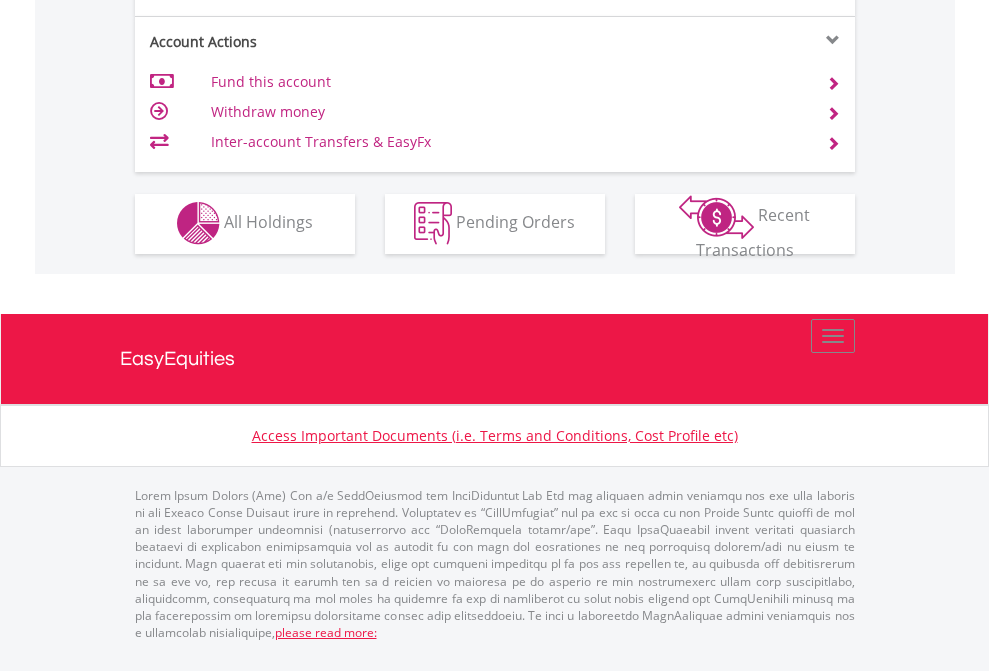 click on "Investment types" at bounding box center [706, -353] 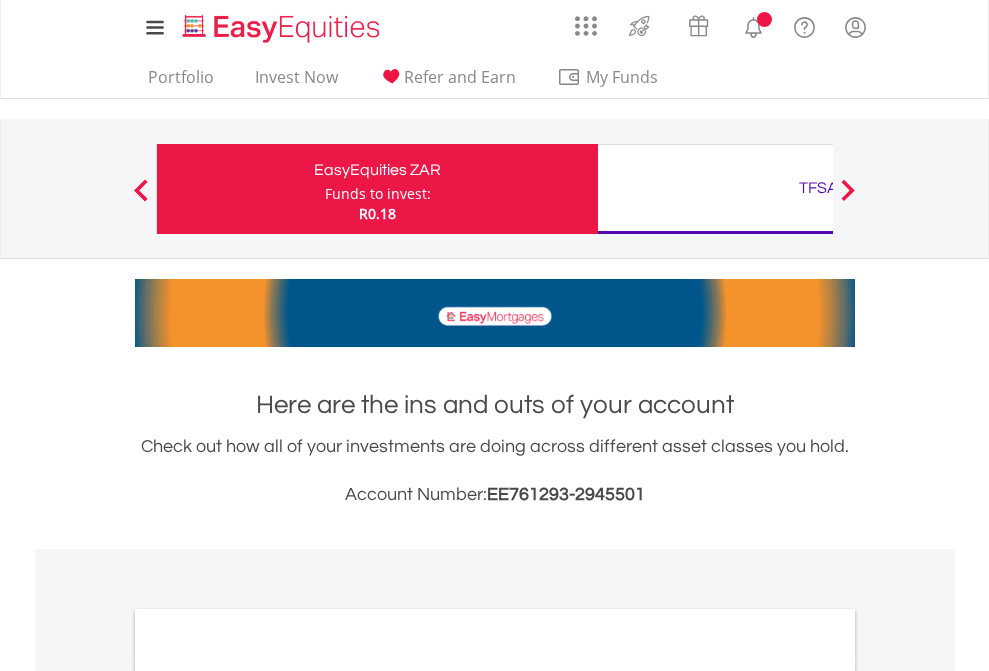 scroll, scrollTop: 1202, scrollLeft: 0, axis: vertical 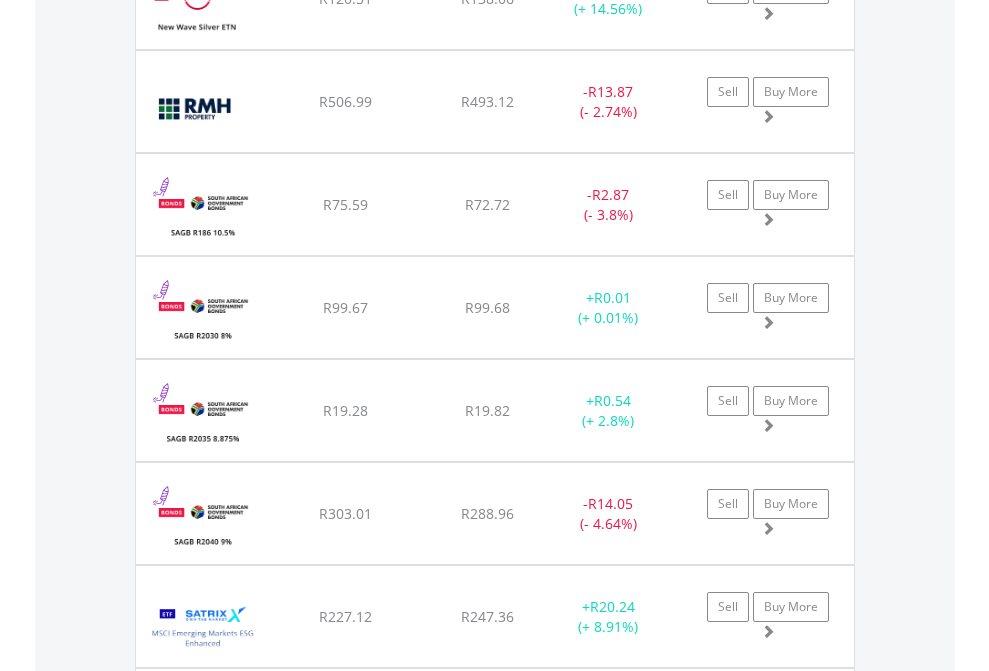 click on "TFSA" at bounding box center (818, -2156) 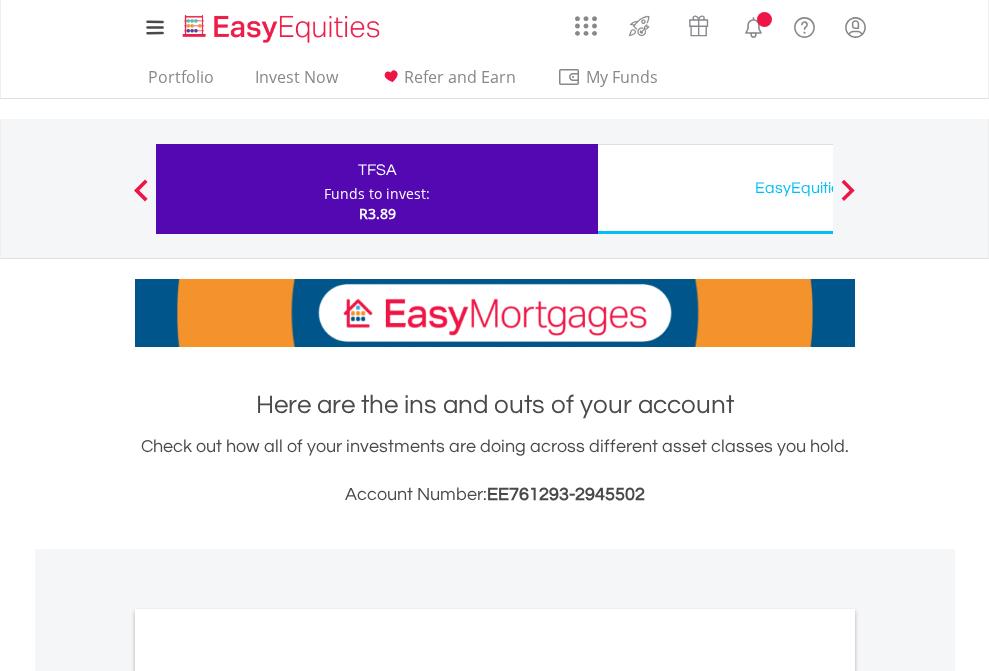 scroll, scrollTop: 0, scrollLeft: 0, axis: both 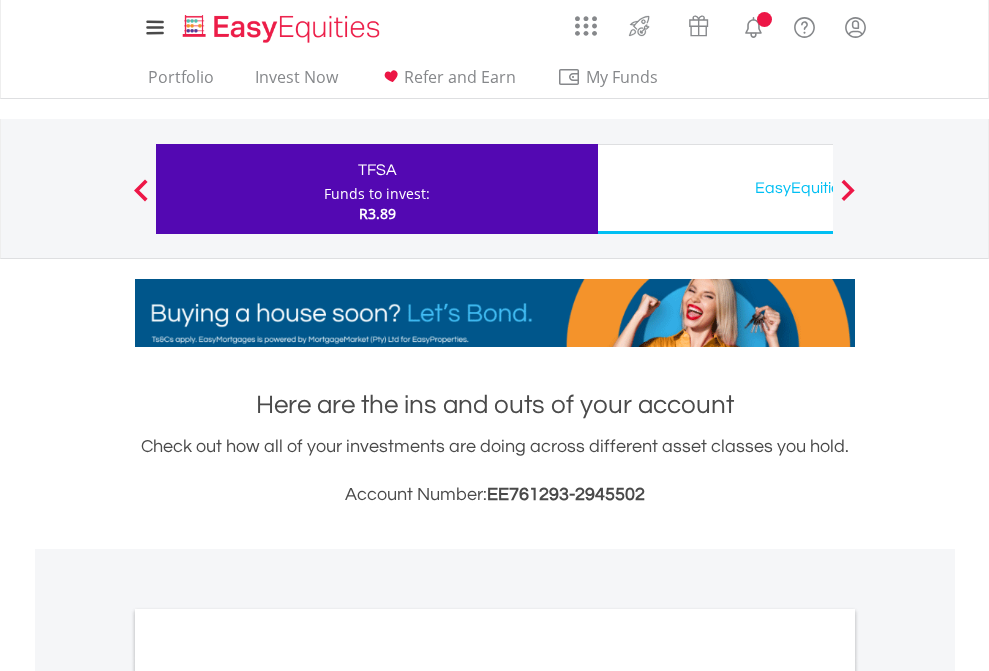 click on "All Holdings" at bounding box center [268, 1096] 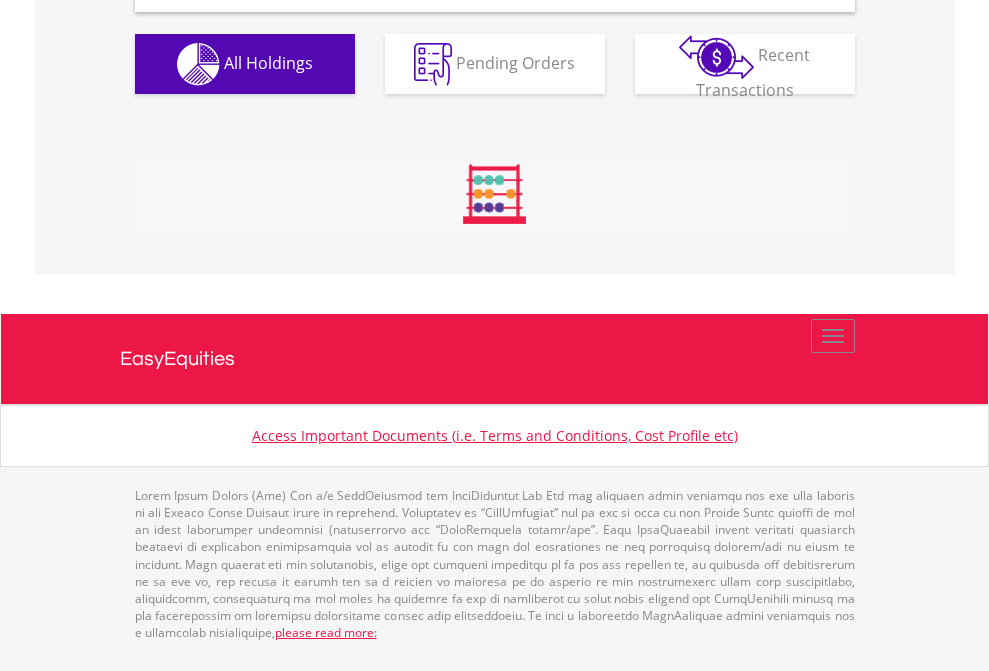 scroll, scrollTop: 1933, scrollLeft: 0, axis: vertical 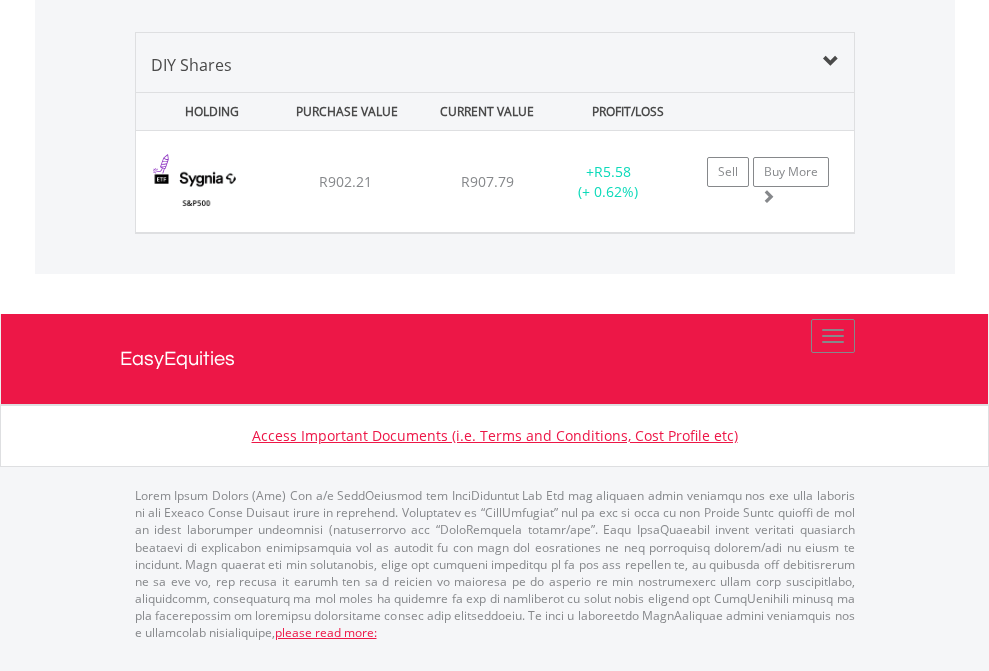 click on "EasyEquities USD" at bounding box center [818, -968] 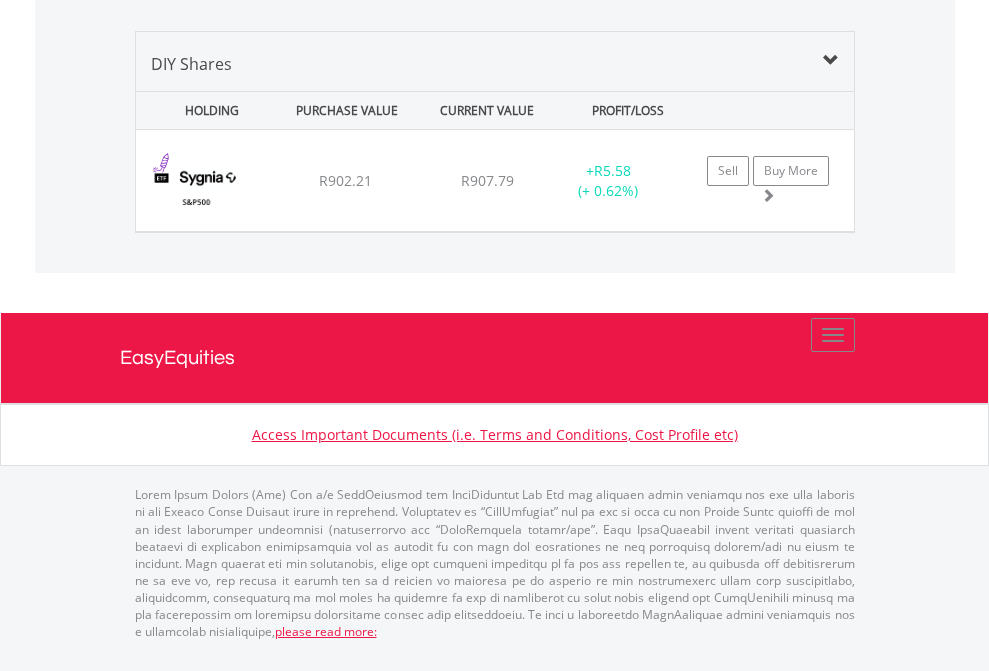 scroll, scrollTop: 144, scrollLeft: 0, axis: vertical 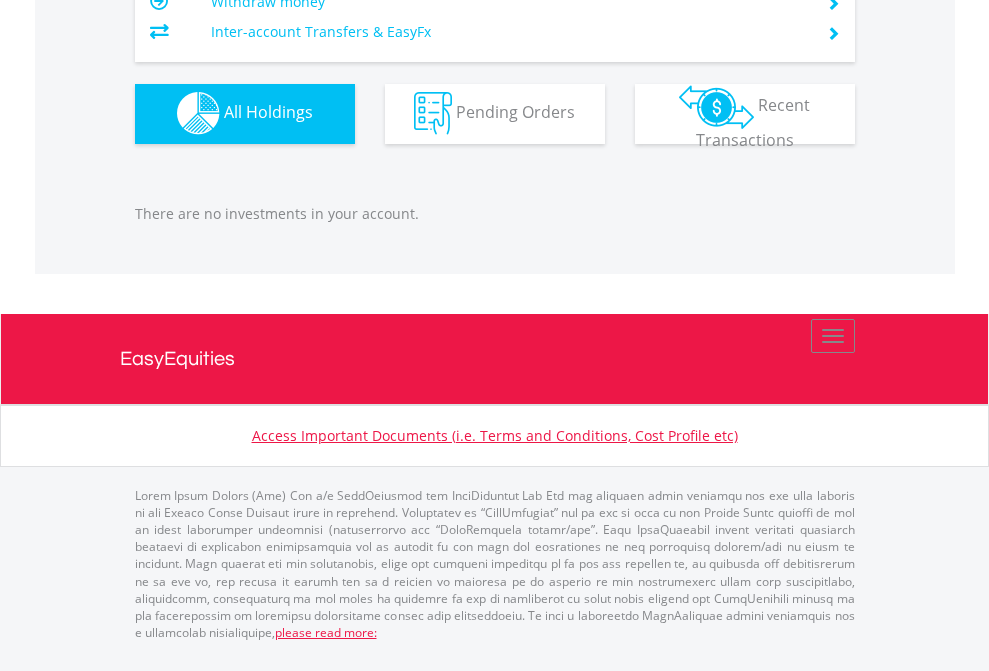 click on "EasyEquities AUD" at bounding box center (818, -1142) 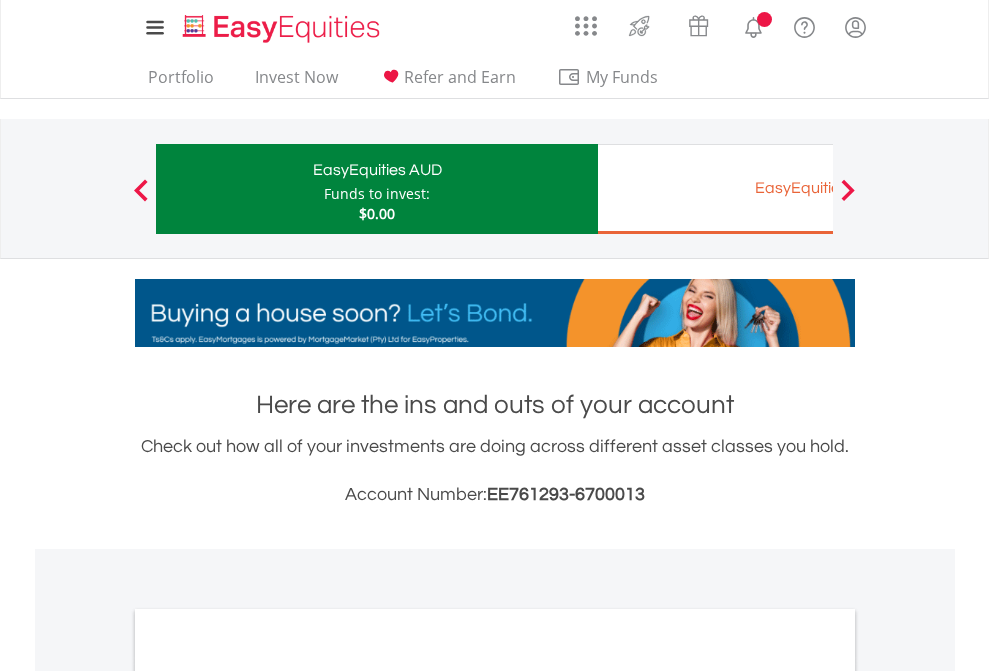 scroll, scrollTop: 0, scrollLeft: 0, axis: both 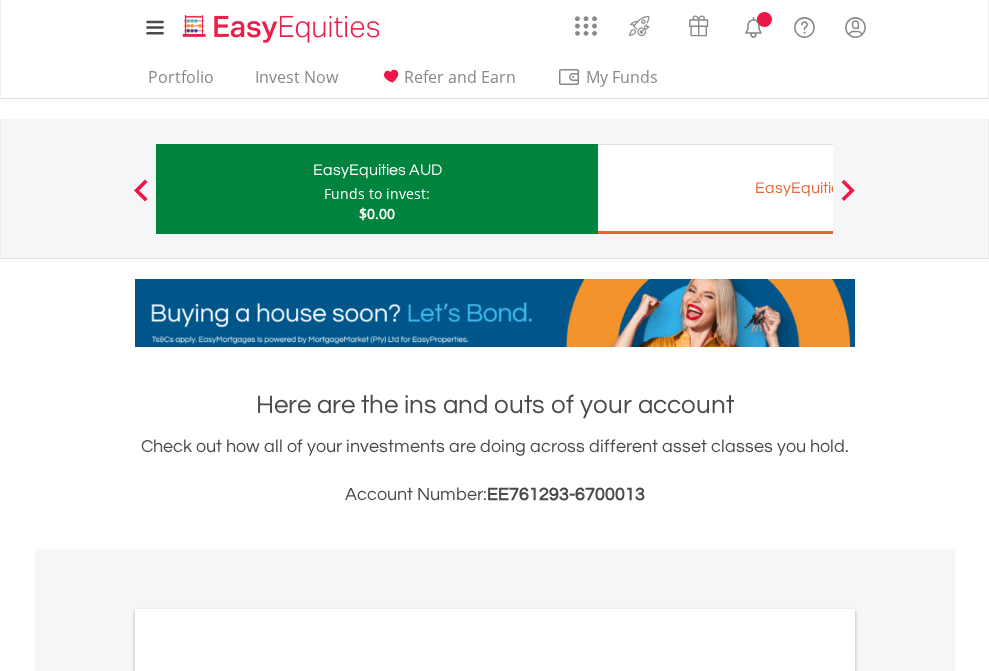 click on "All Holdings" at bounding box center [268, 1096] 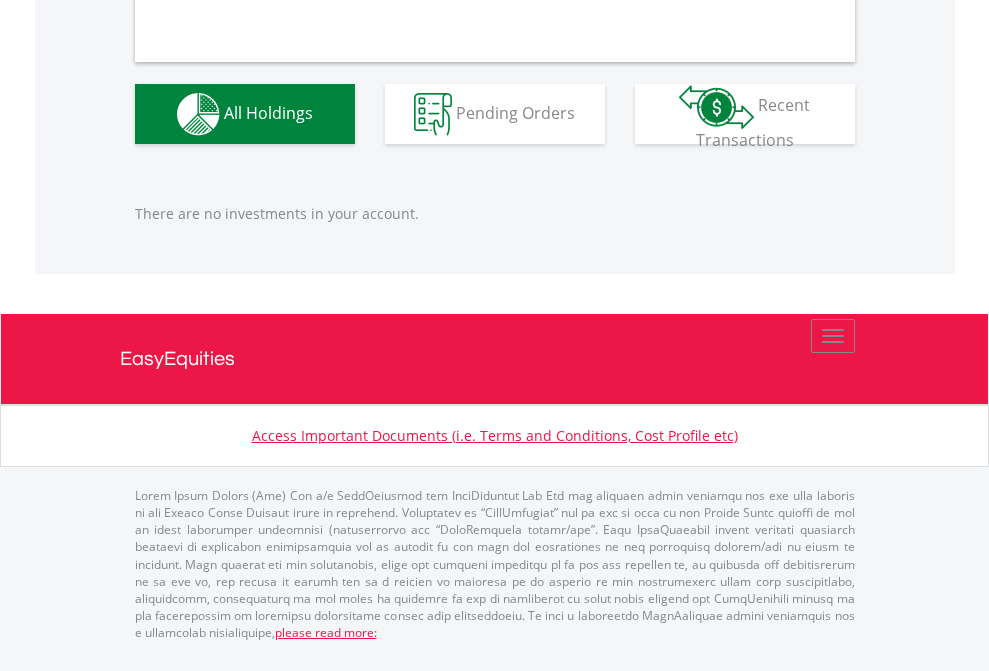 scroll, scrollTop: 1980, scrollLeft: 0, axis: vertical 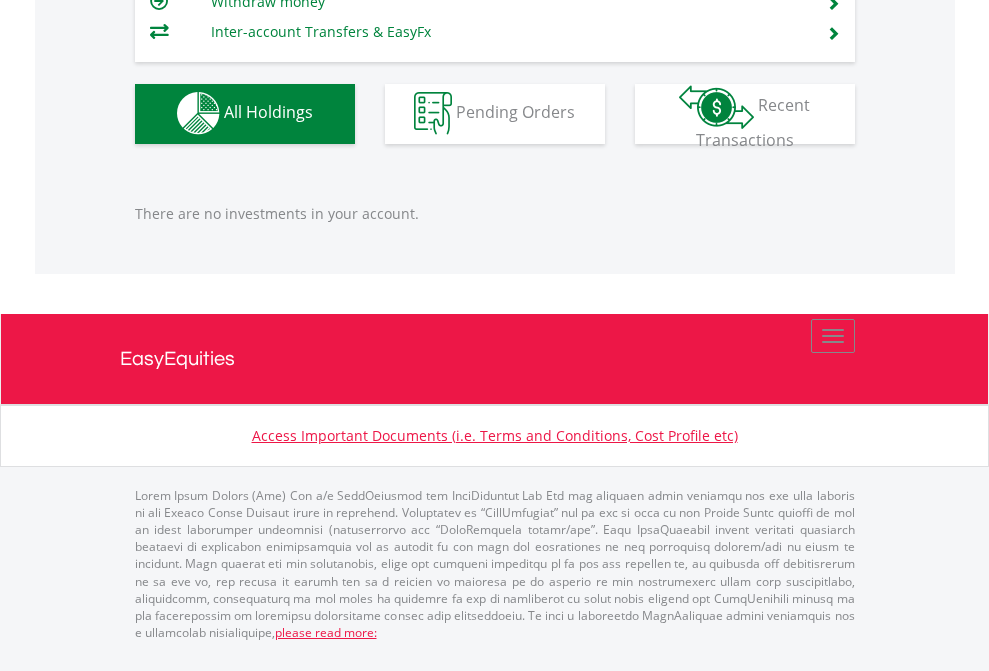 click on "EasyEquities EUR" at bounding box center [818, -1142] 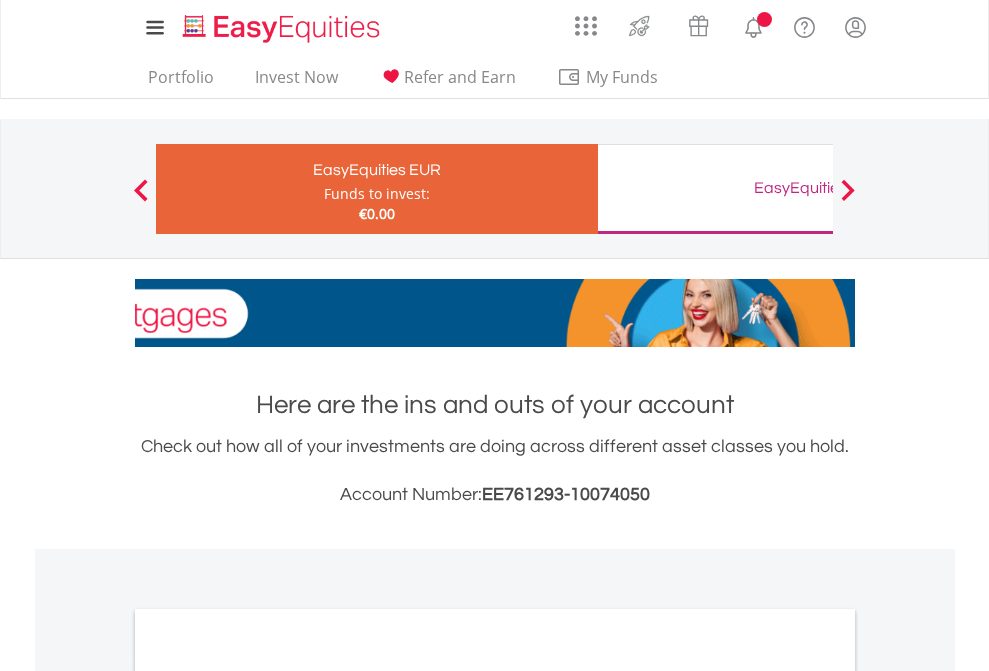 scroll, scrollTop: 0, scrollLeft: 0, axis: both 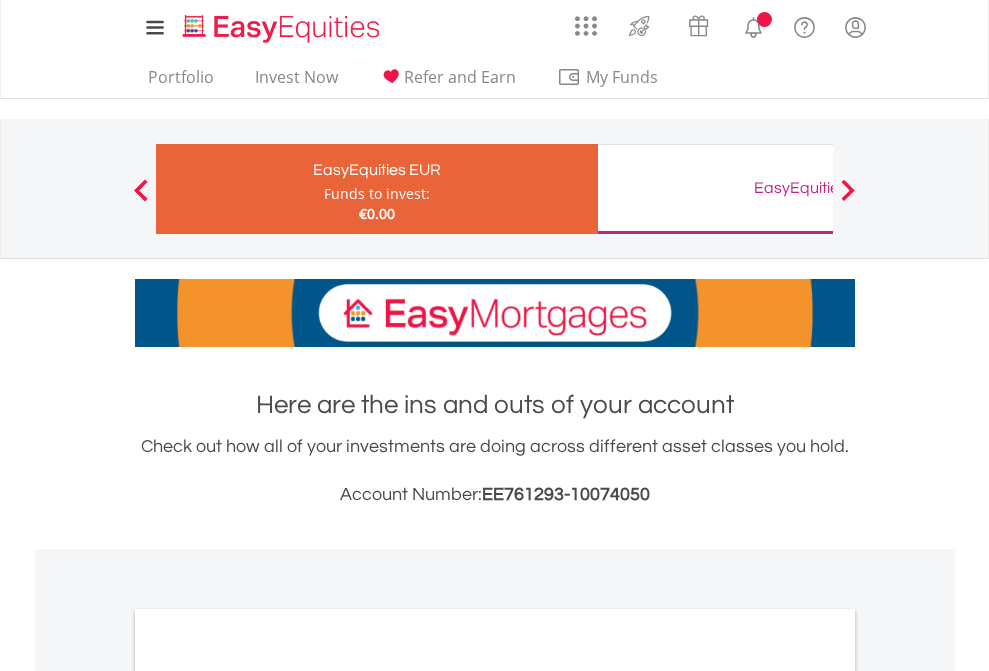 click on "All Holdings" at bounding box center [268, 1096] 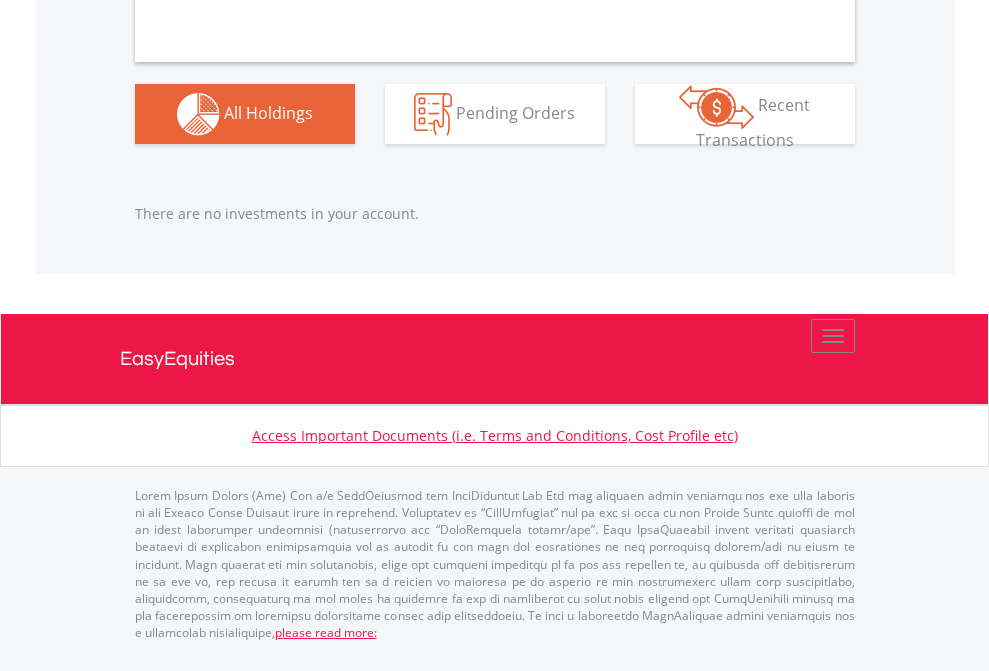scroll, scrollTop: 1980, scrollLeft: 0, axis: vertical 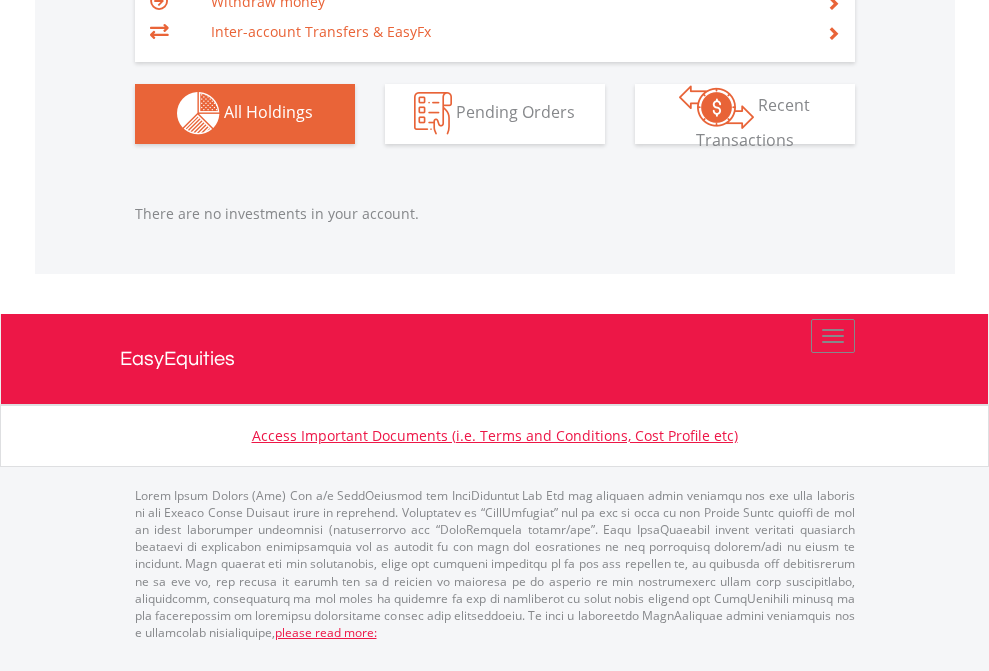 click on "EasyEquities GBP" at bounding box center [818, -1142] 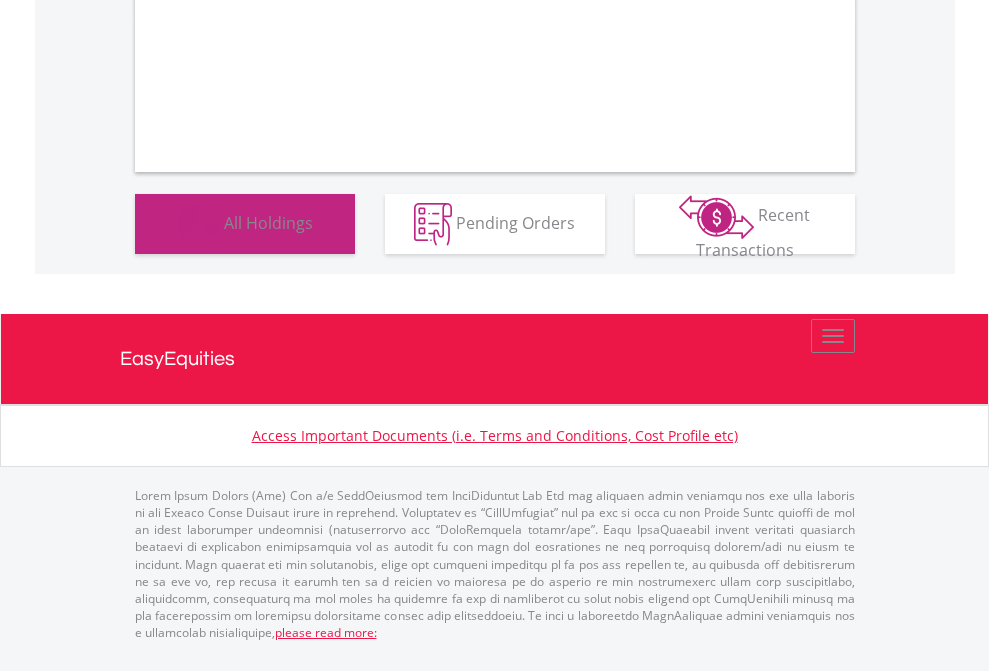 click on "All Holdings" at bounding box center (268, 222) 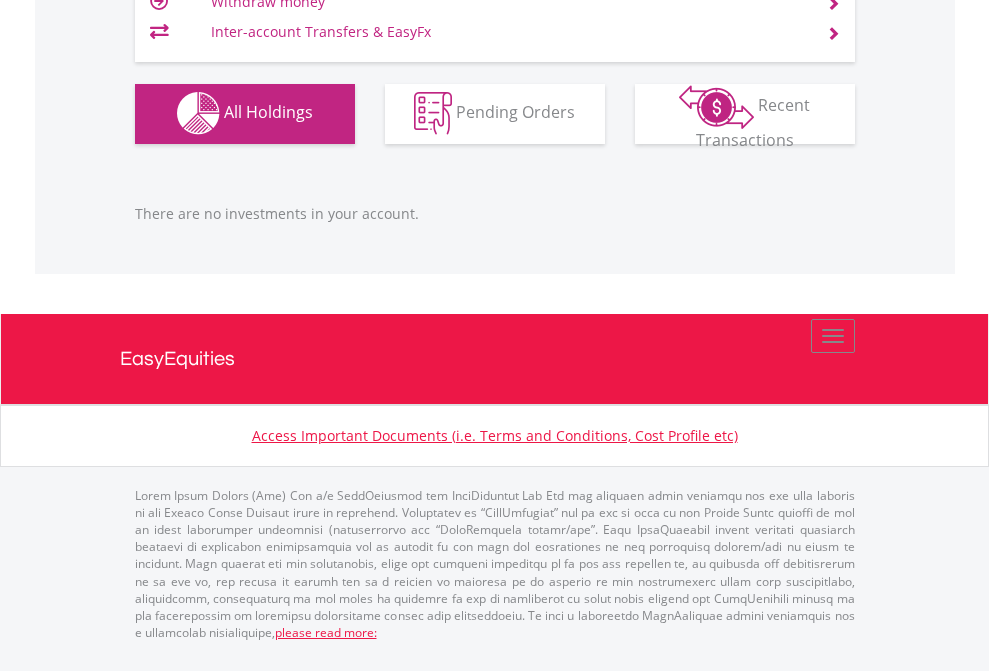 scroll, scrollTop: 1980, scrollLeft: 0, axis: vertical 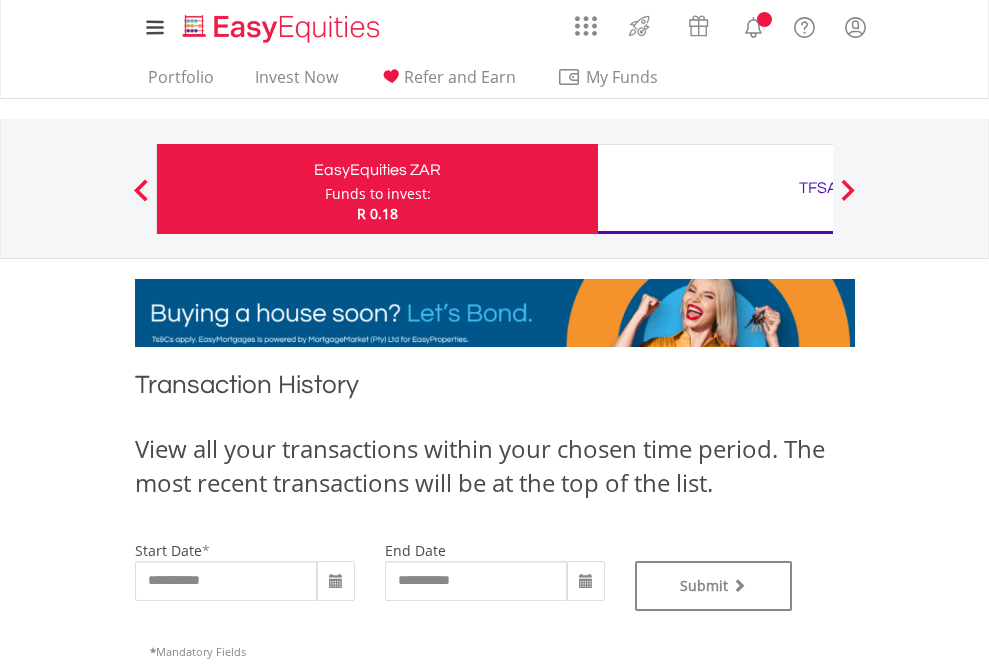 type on "**********" 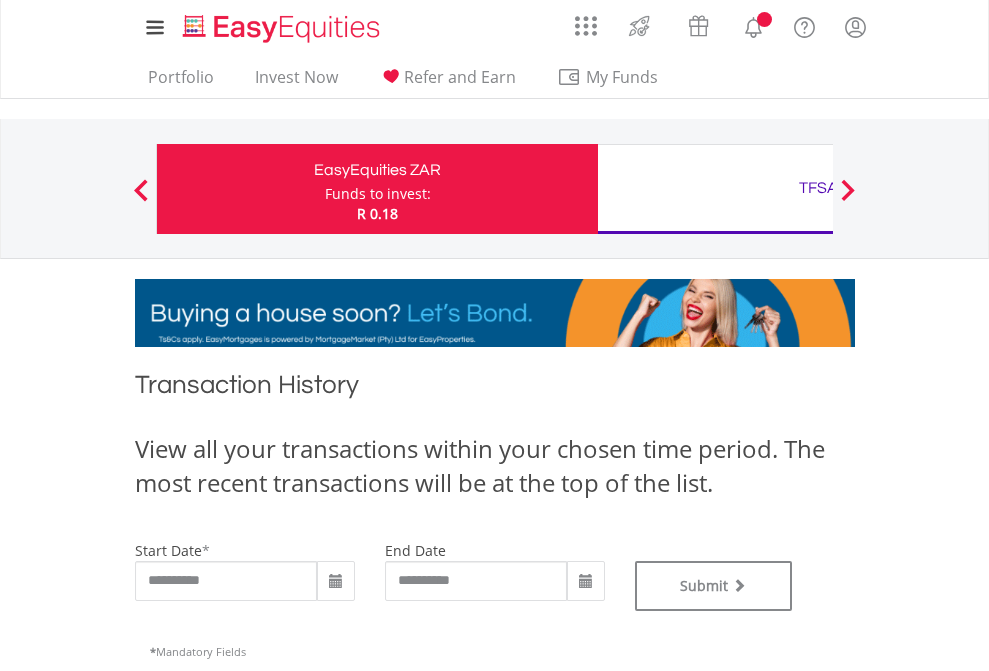 type on "**********" 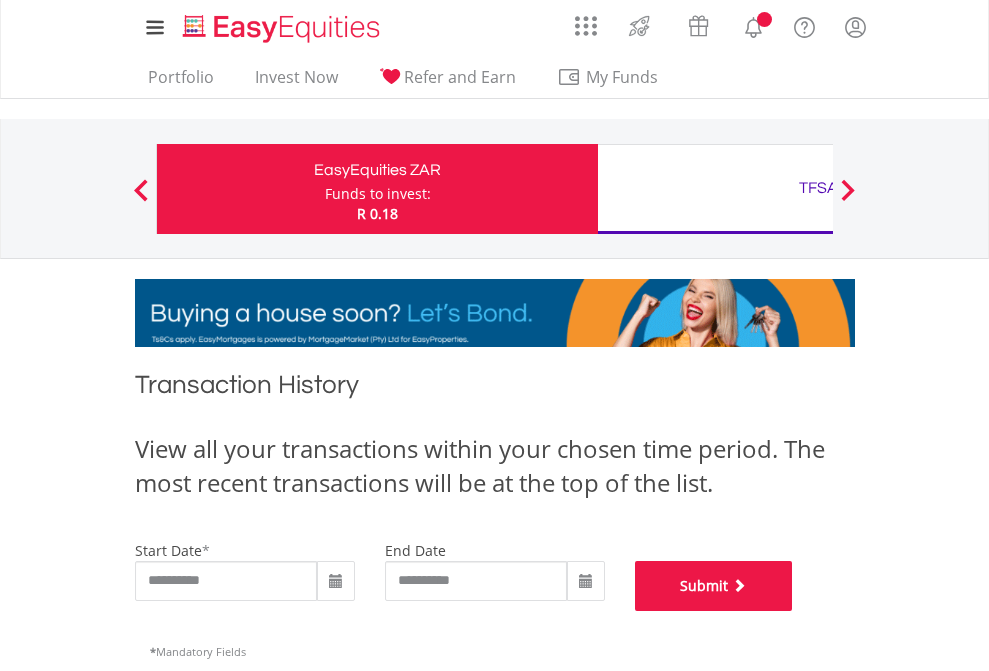click on "Submit" at bounding box center [714, 586] 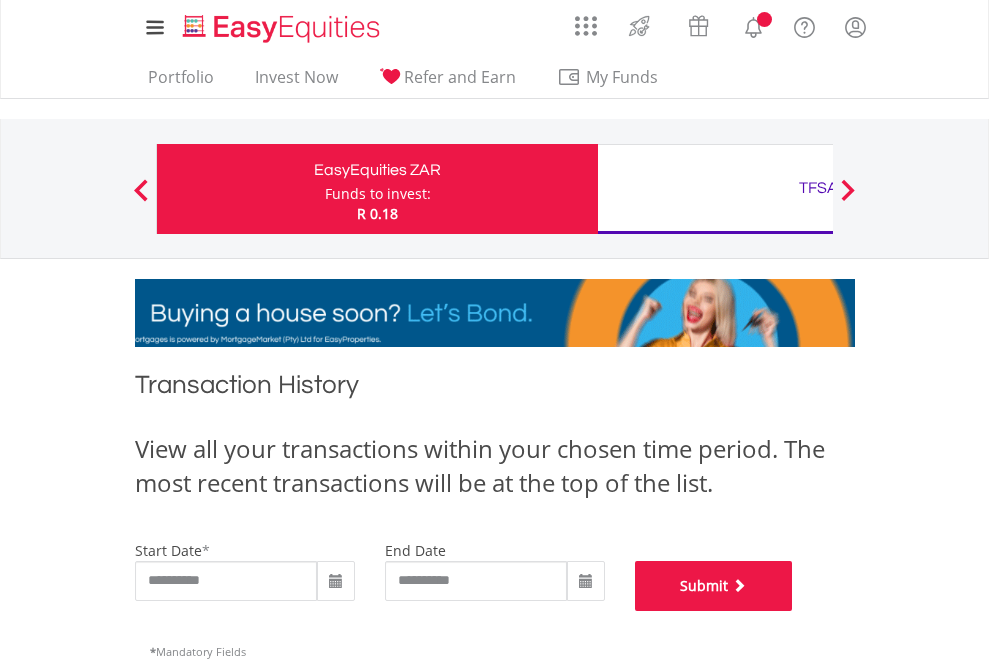 scroll, scrollTop: 811, scrollLeft: 0, axis: vertical 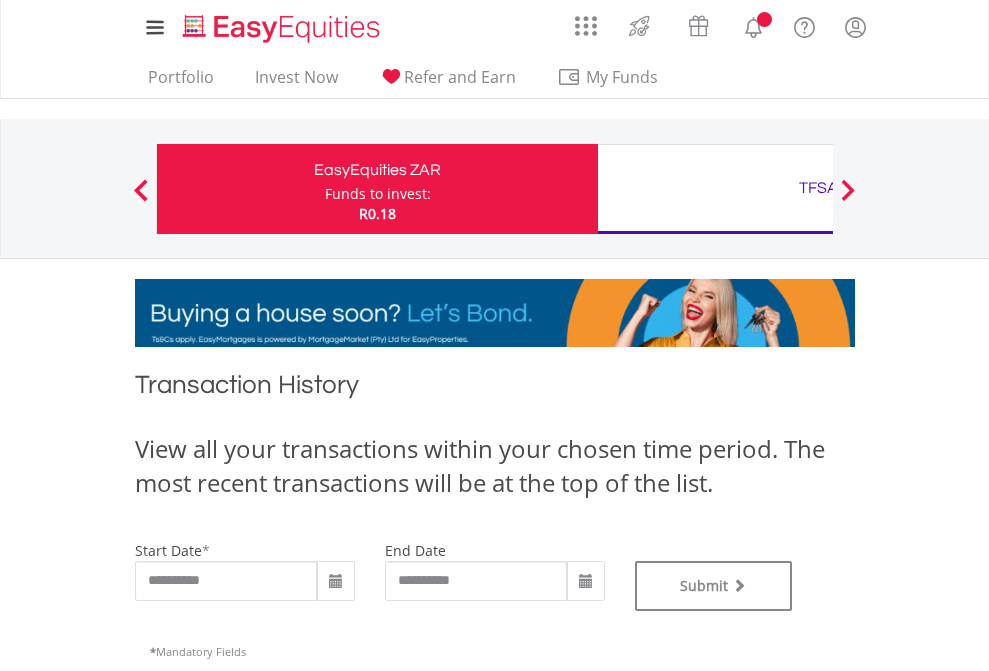 click on "TFSA" at bounding box center [818, 188] 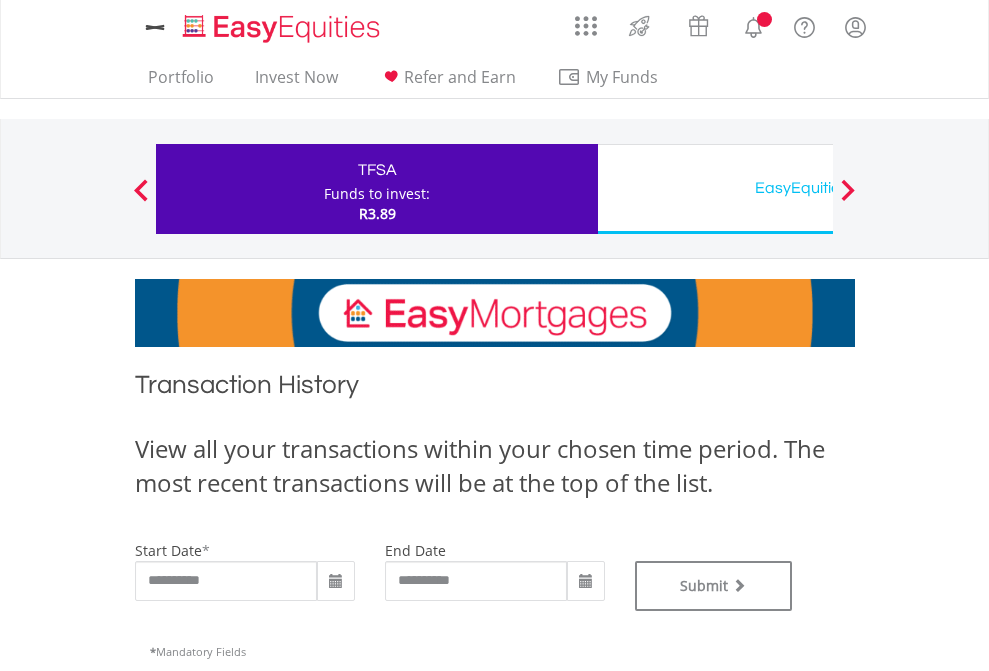 scroll, scrollTop: 0, scrollLeft: 0, axis: both 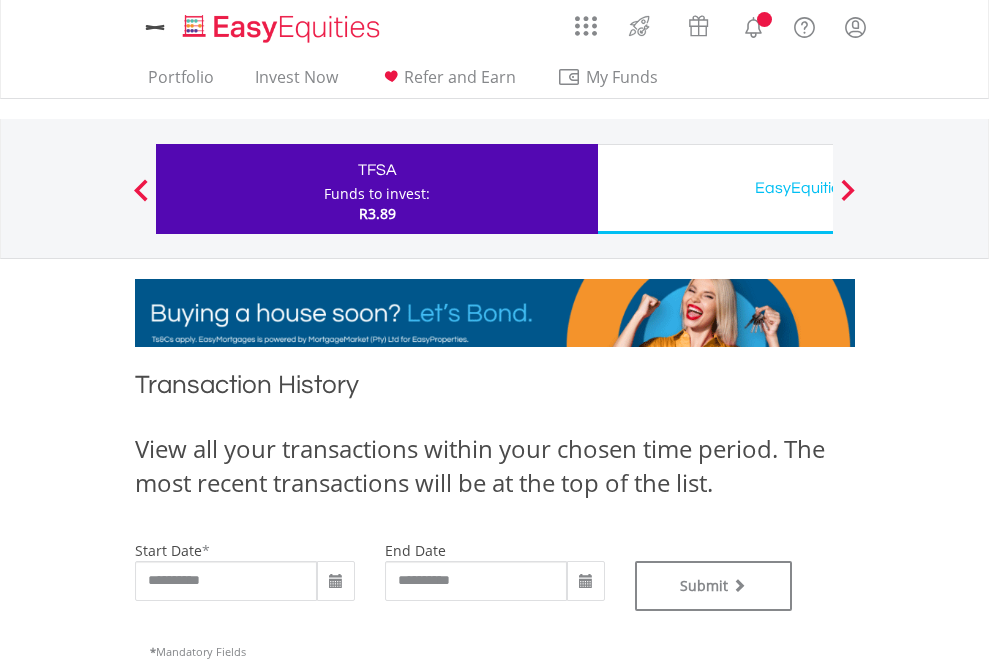 type on "**********" 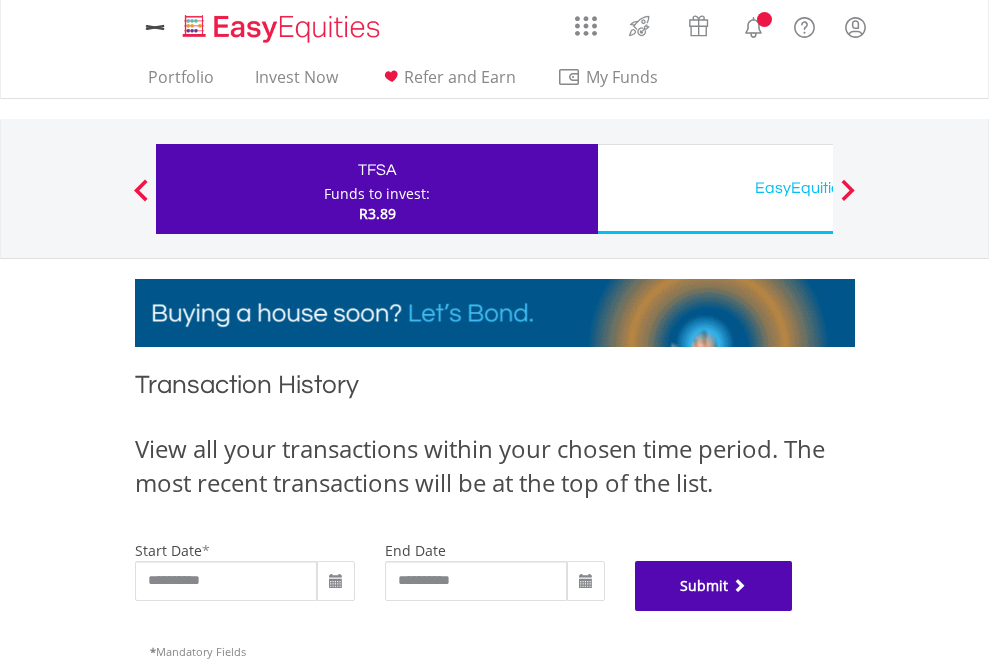 click on "Submit" at bounding box center (714, 586) 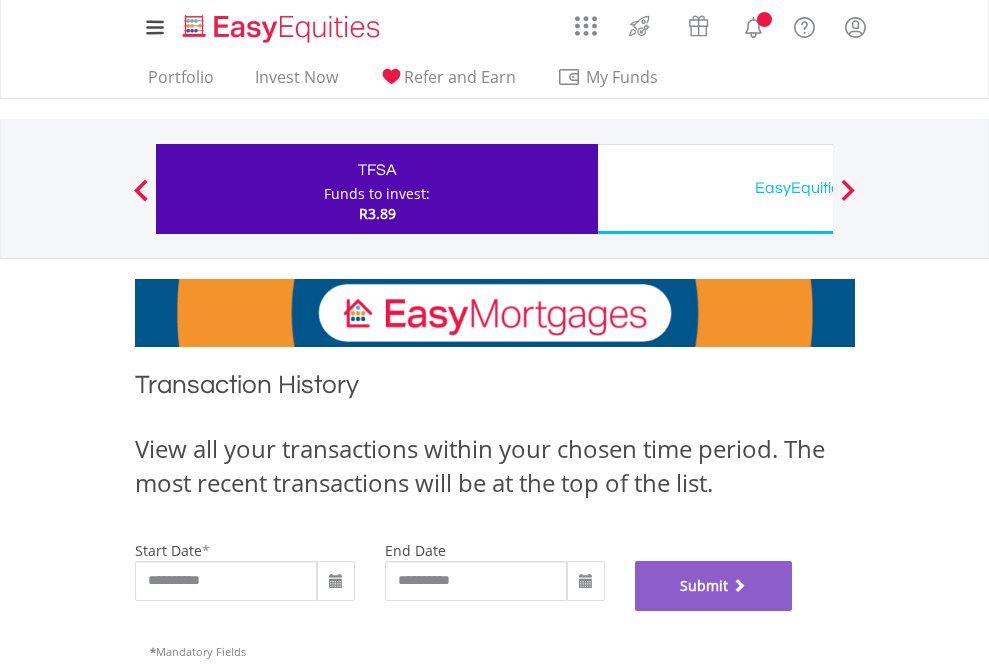 scroll, scrollTop: 811, scrollLeft: 0, axis: vertical 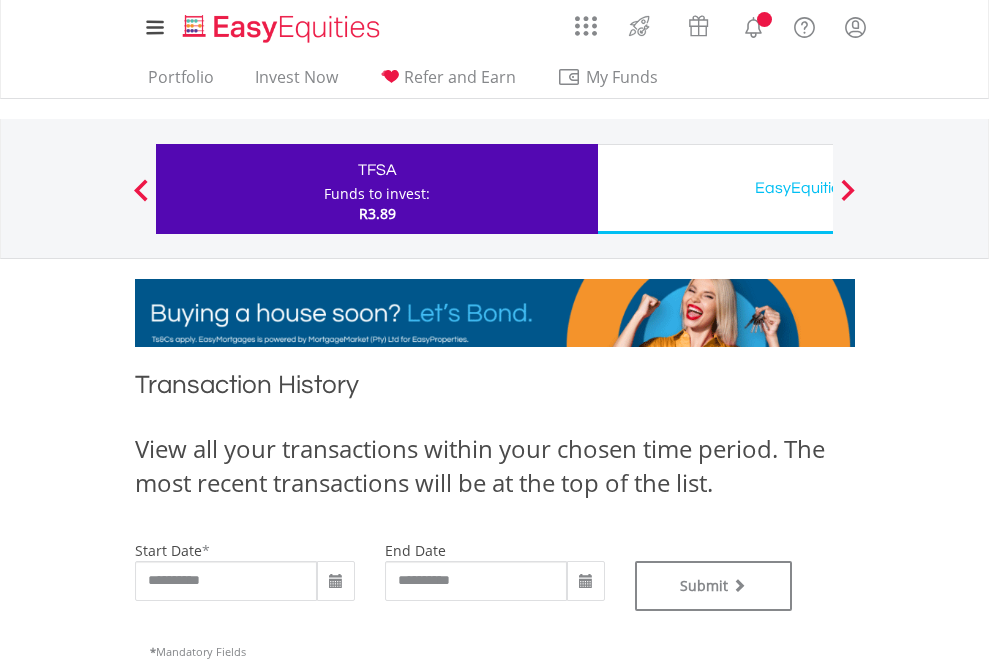 click on "EasyEquities USD" at bounding box center (818, 188) 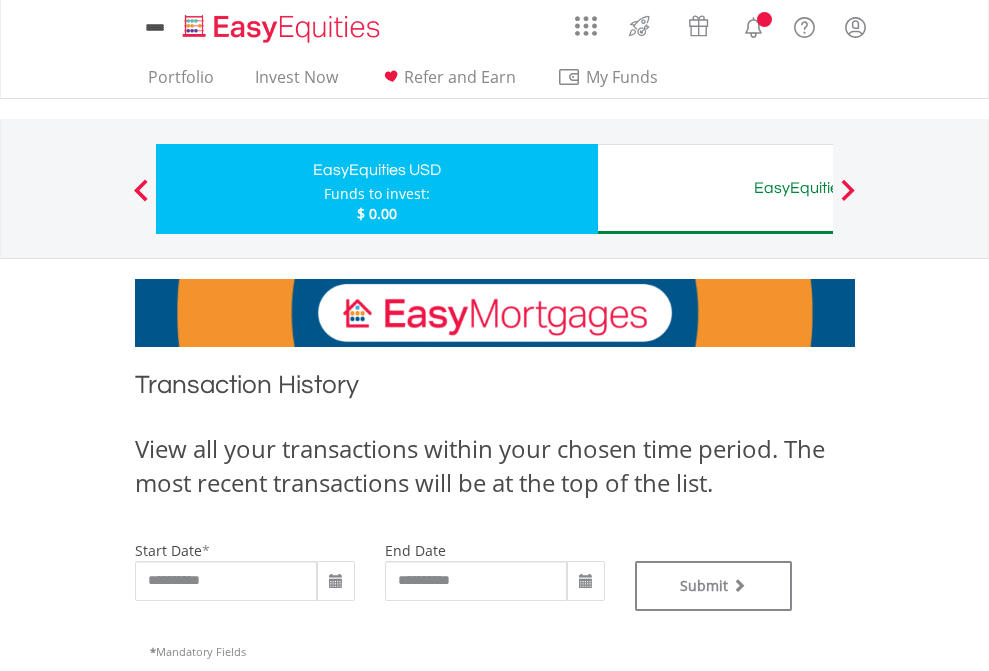 scroll, scrollTop: 0, scrollLeft: 0, axis: both 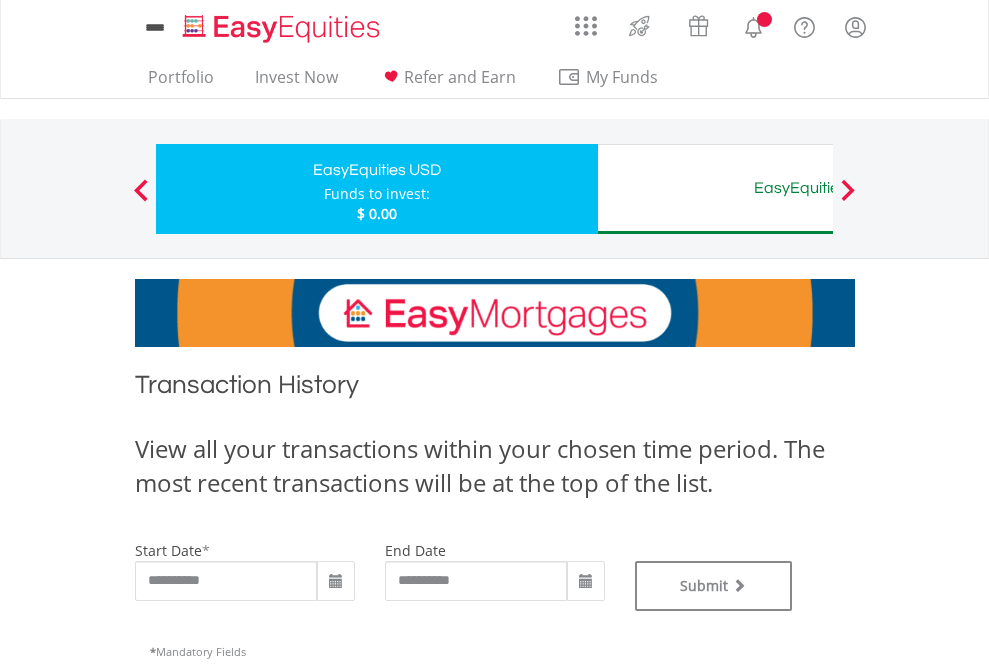 type on "**********" 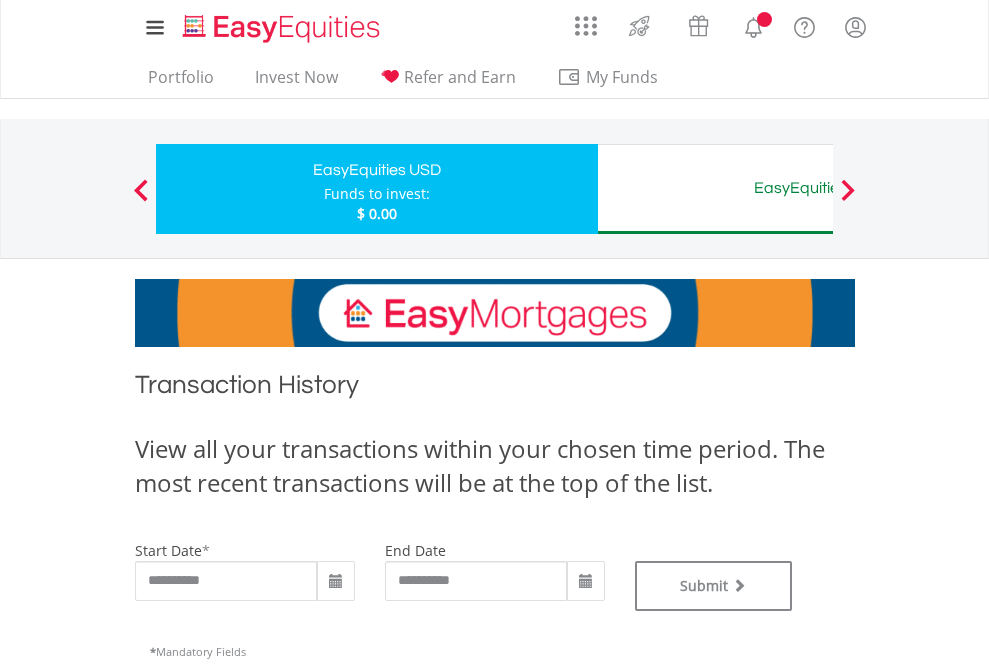 type on "**********" 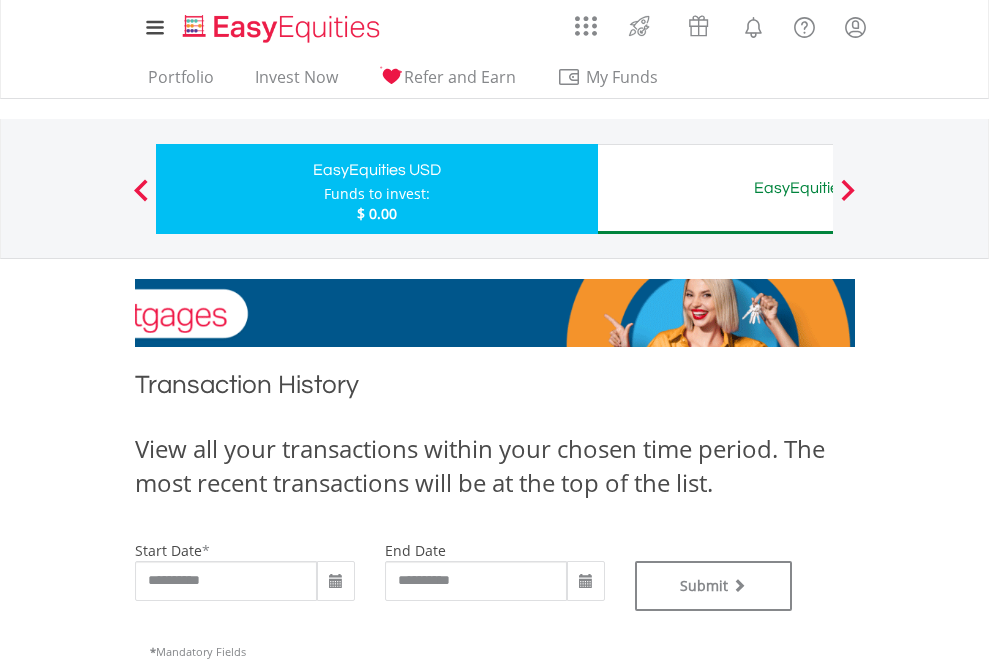 scroll, scrollTop: 811, scrollLeft: 0, axis: vertical 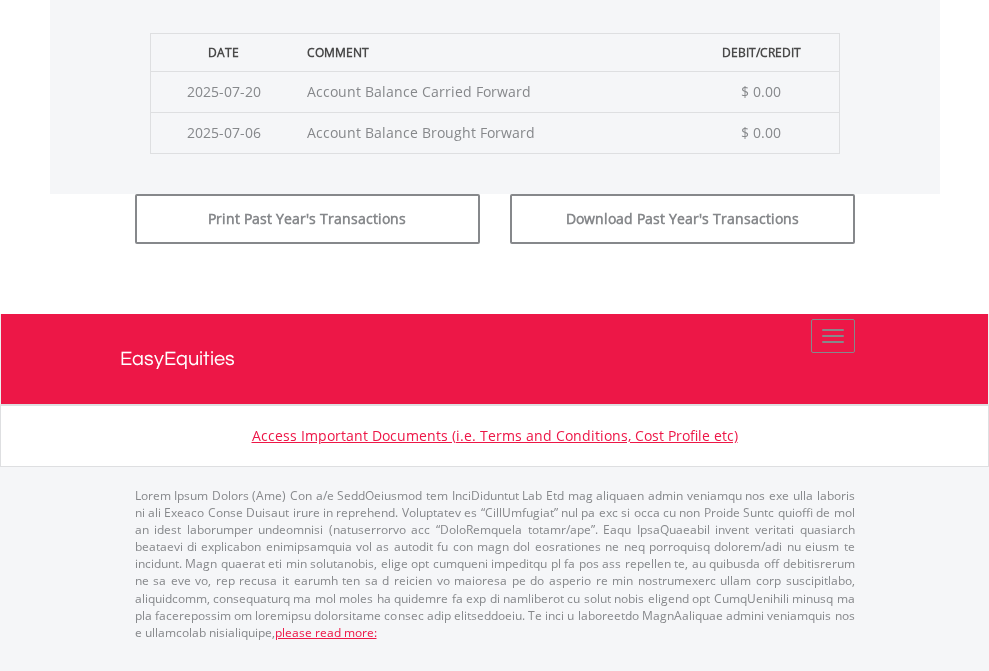 click on "Submit" at bounding box center (714, -183) 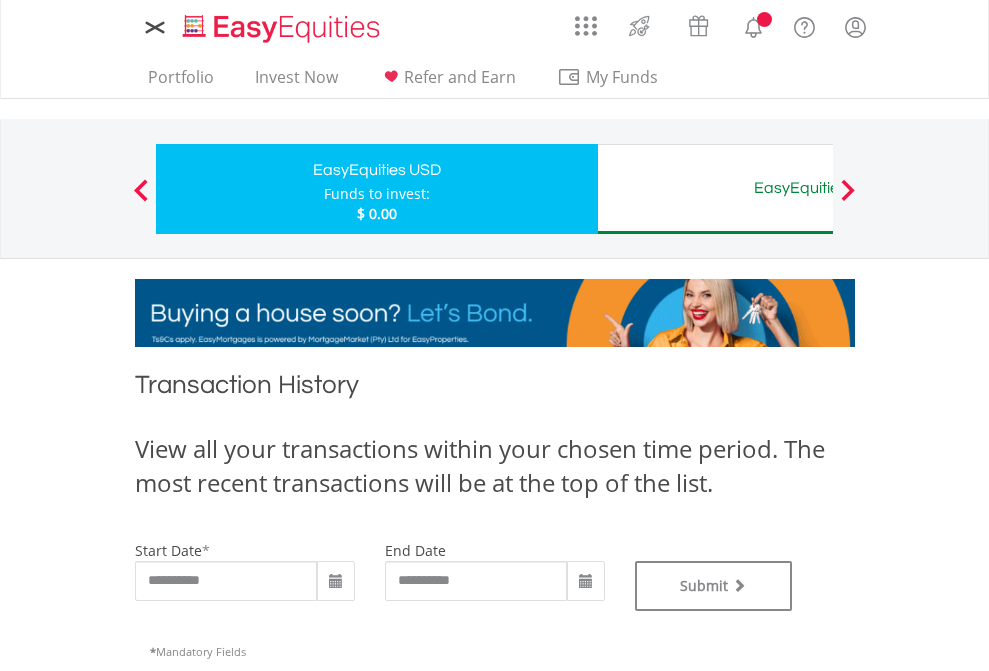 scroll, scrollTop: 0, scrollLeft: 0, axis: both 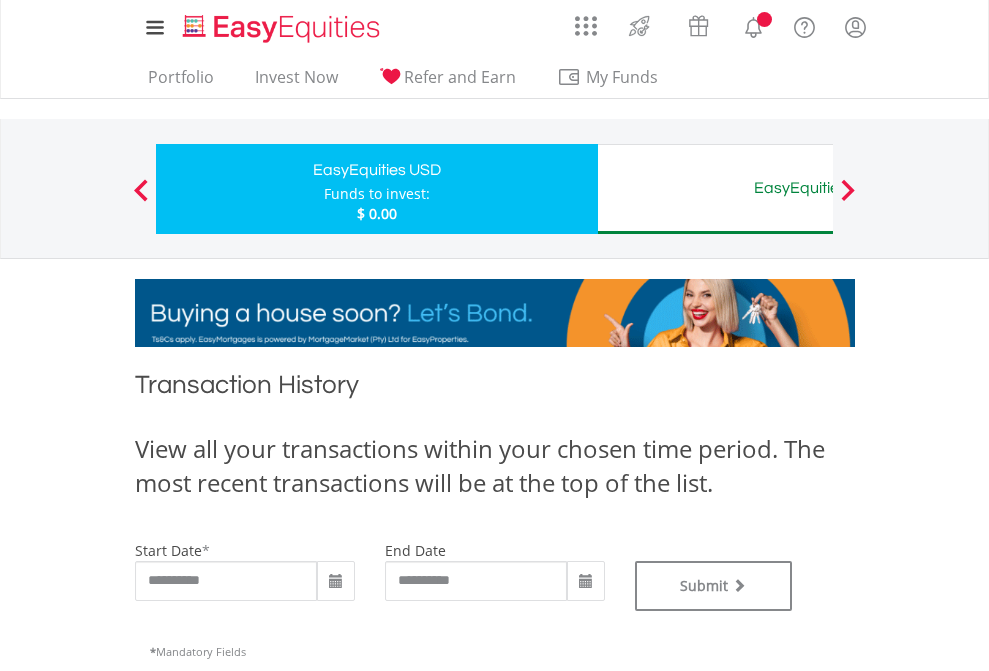 click on "EasyEquities AUD" at bounding box center [818, 188] 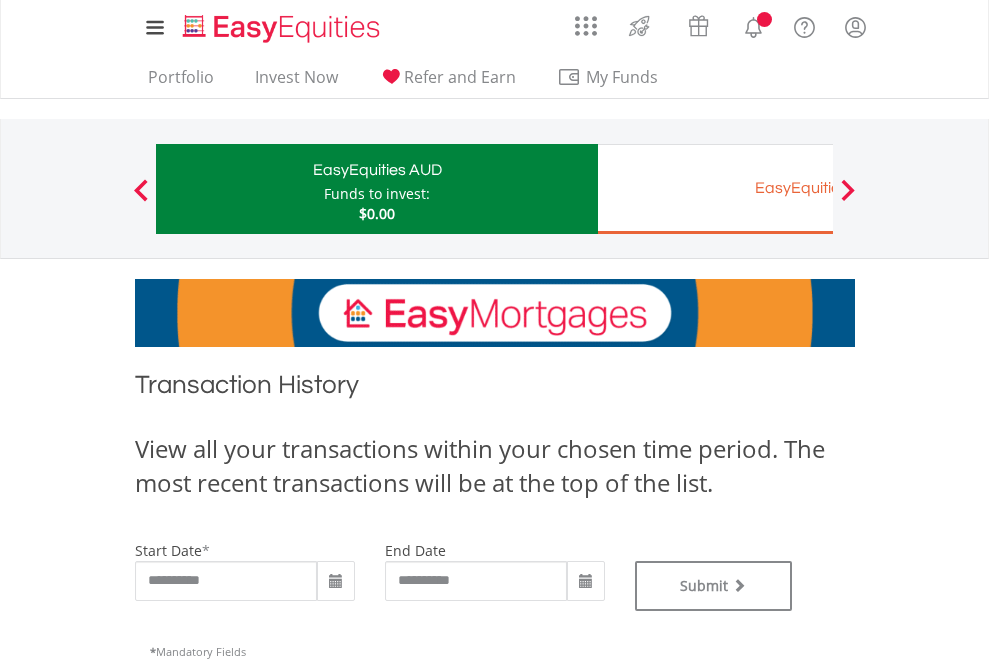 scroll, scrollTop: 0, scrollLeft: 0, axis: both 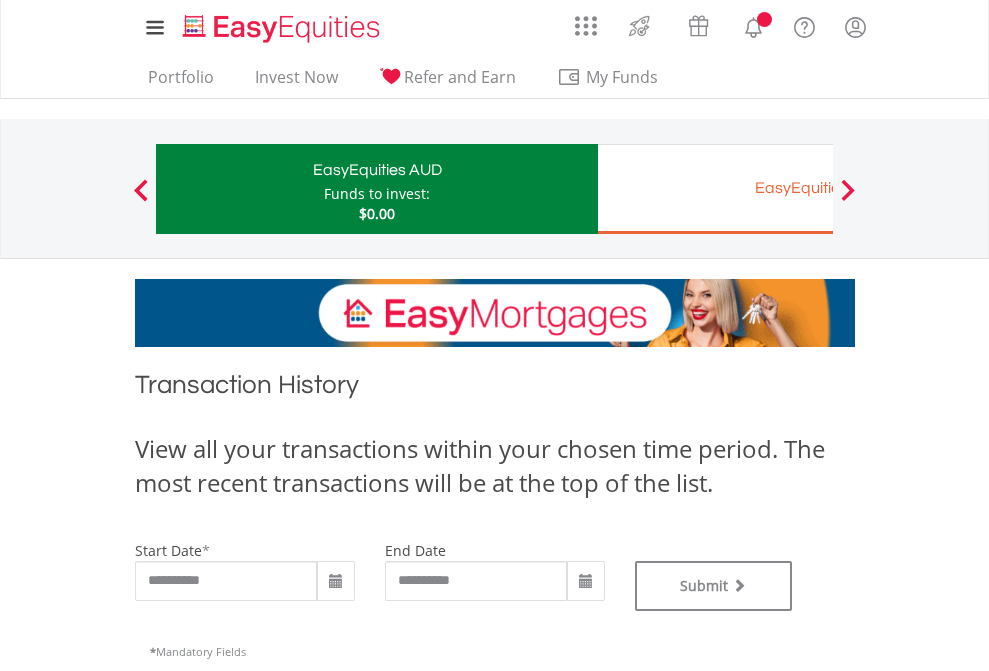 type on "**********" 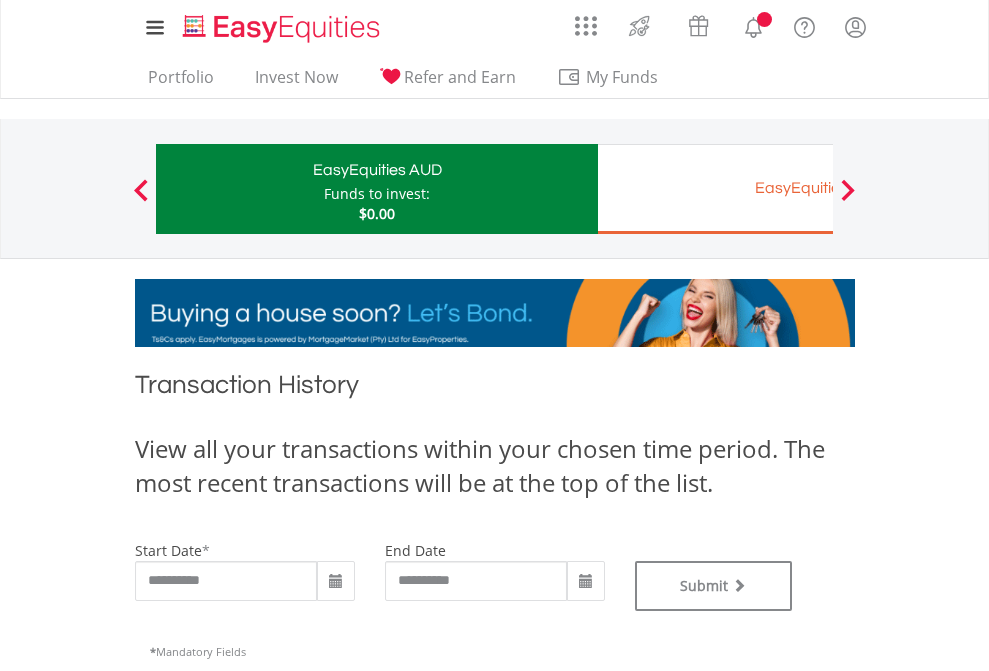 type on "**********" 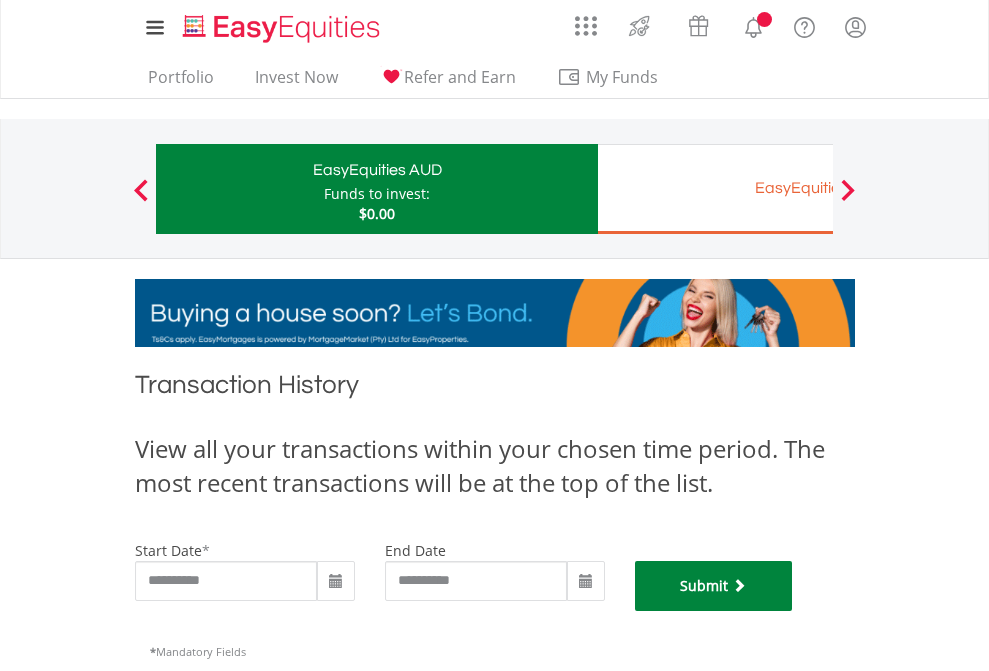 click on "Submit" at bounding box center [714, 586] 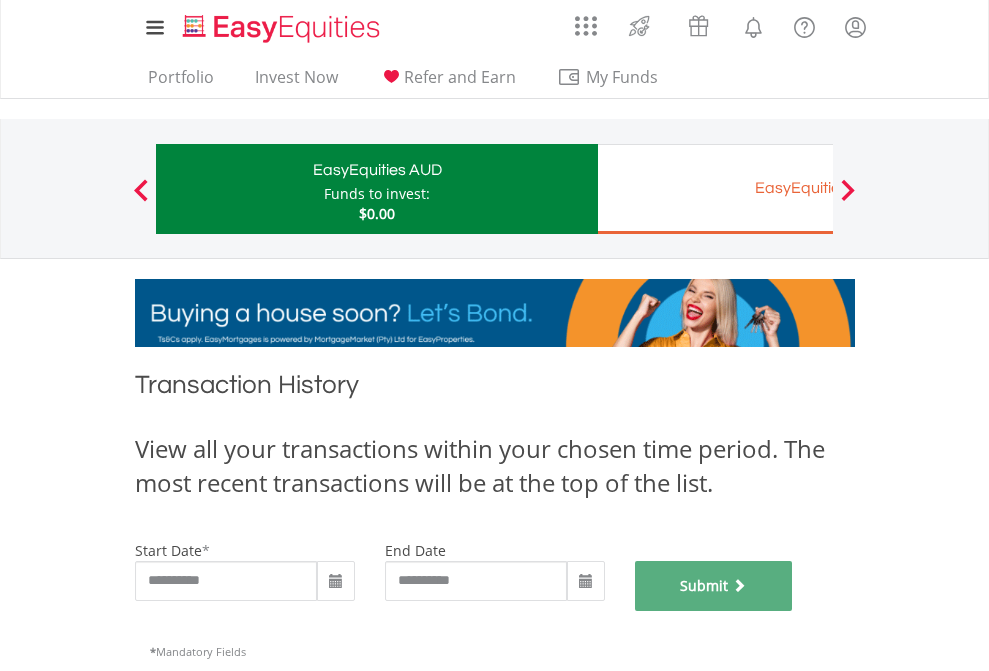 scroll, scrollTop: 811, scrollLeft: 0, axis: vertical 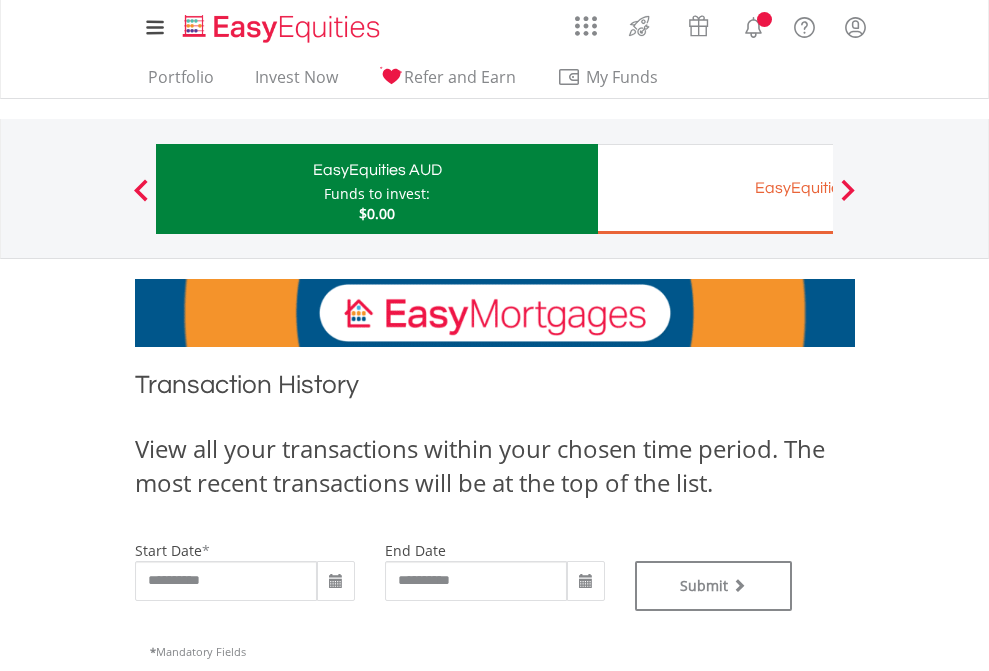 click on "EasyEquities EUR" at bounding box center [818, 188] 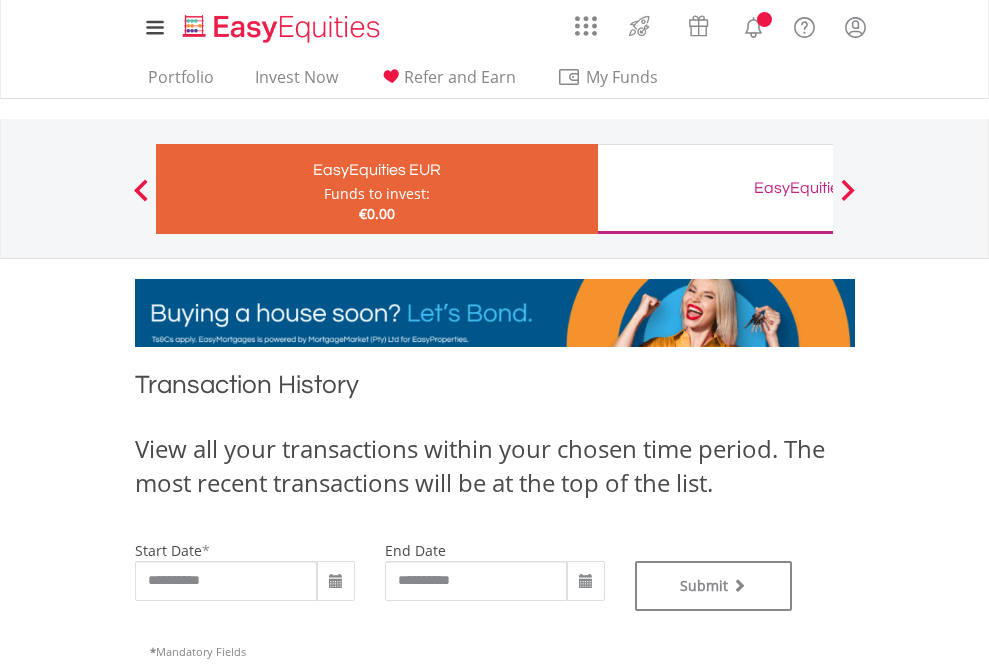 scroll, scrollTop: 0, scrollLeft: 0, axis: both 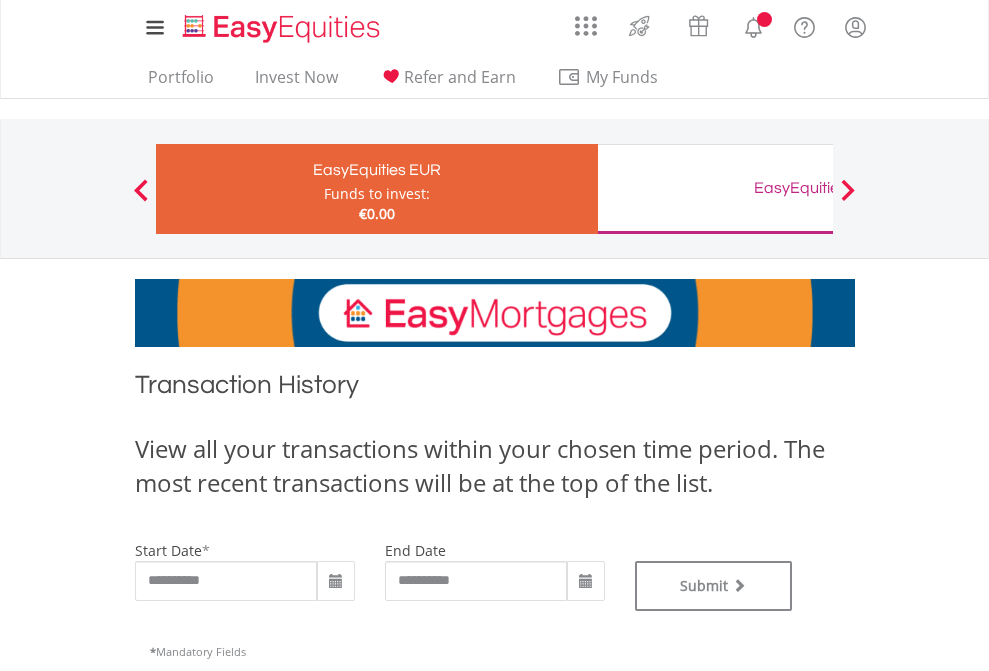 type on "**********" 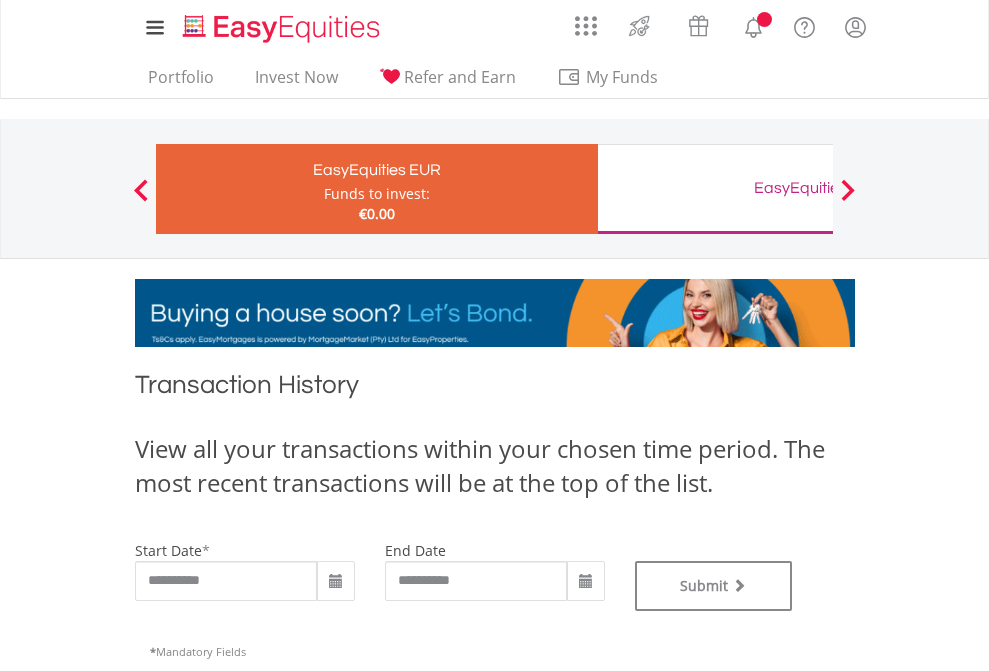 type on "**********" 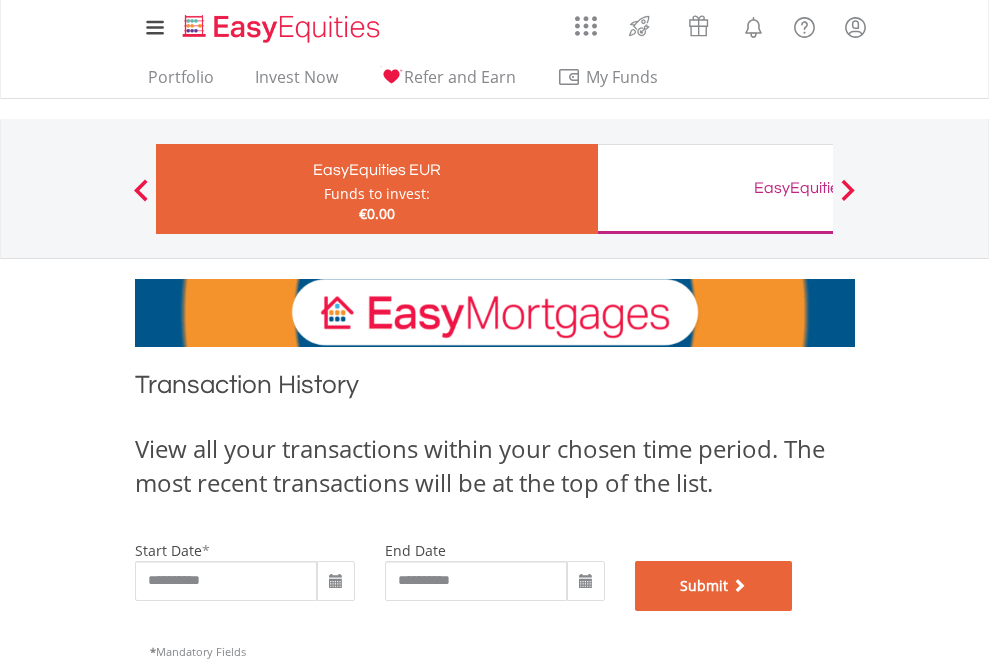 click on "Submit" at bounding box center (714, 586) 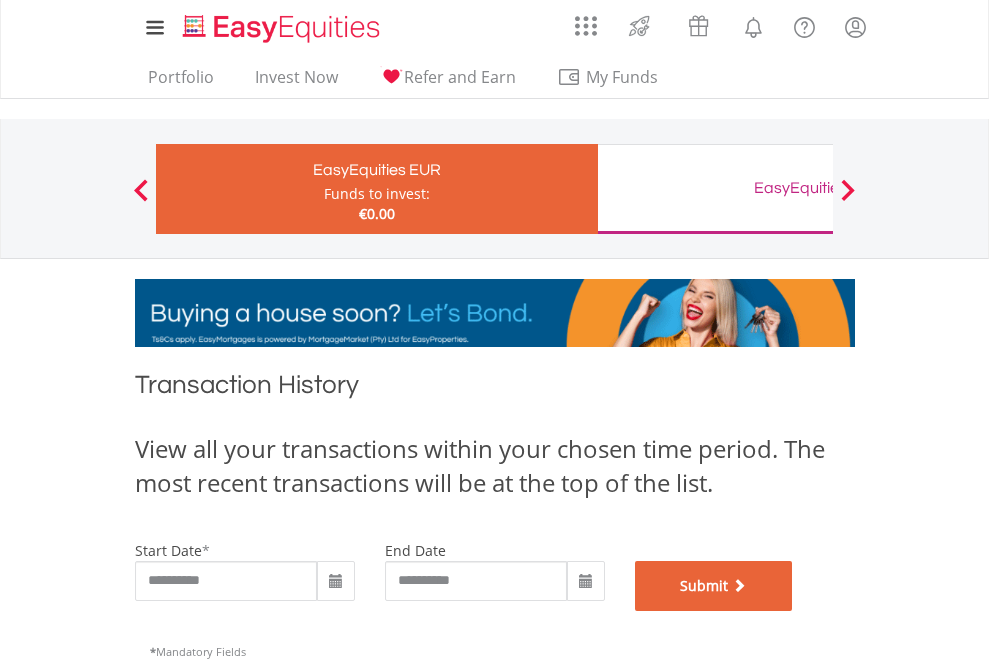 scroll, scrollTop: 811, scrollLeft: 0, axis: vertical 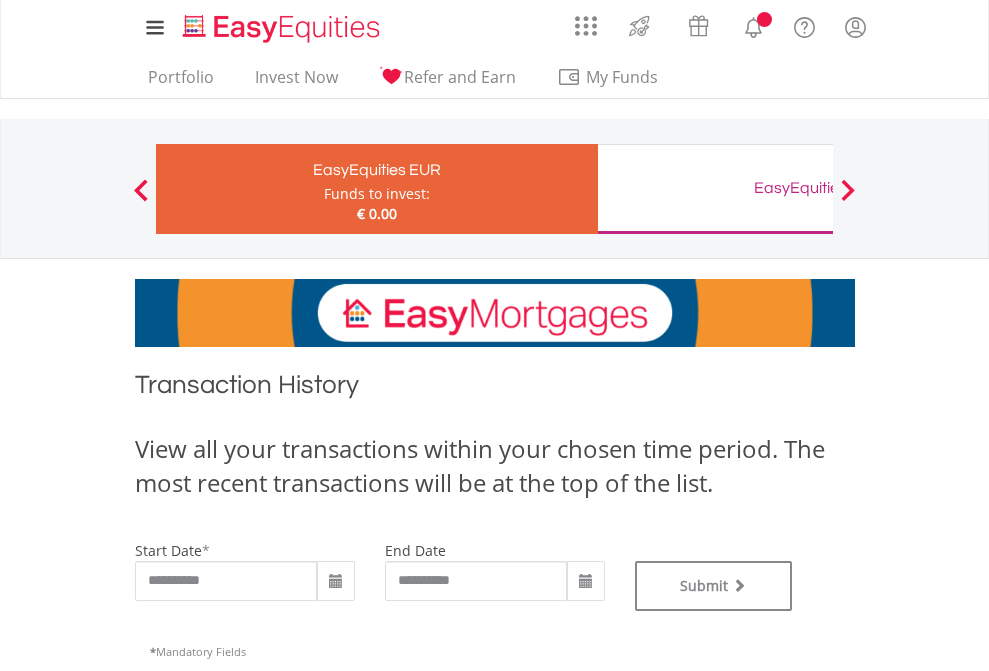 click on "EasyEquities GBP" at bounding box center (818, 188) 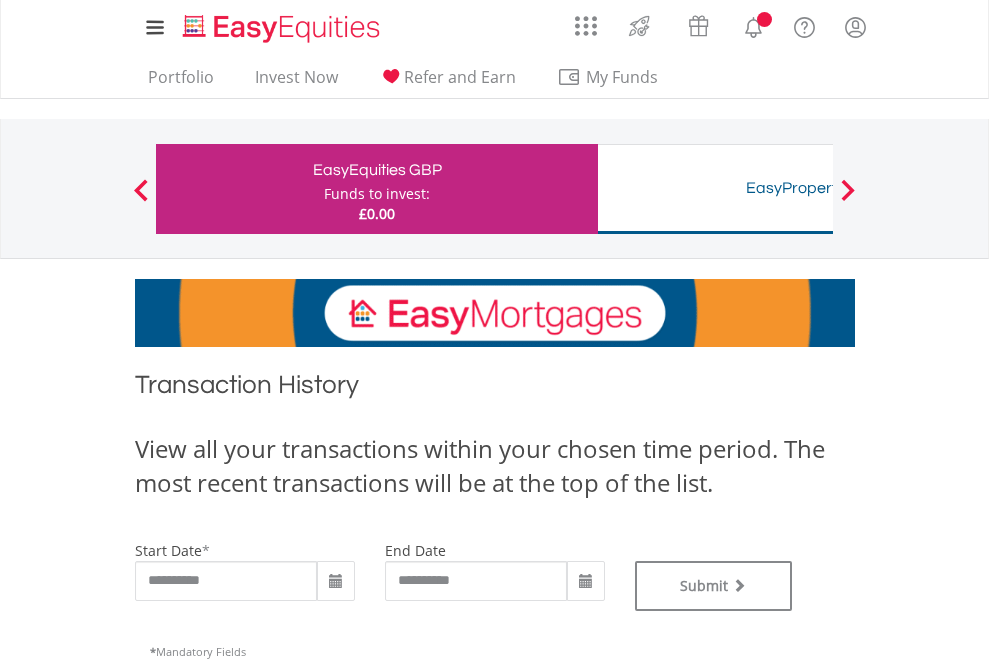scroll, scrollTop: 0, scrollLeft: 0, axis: both 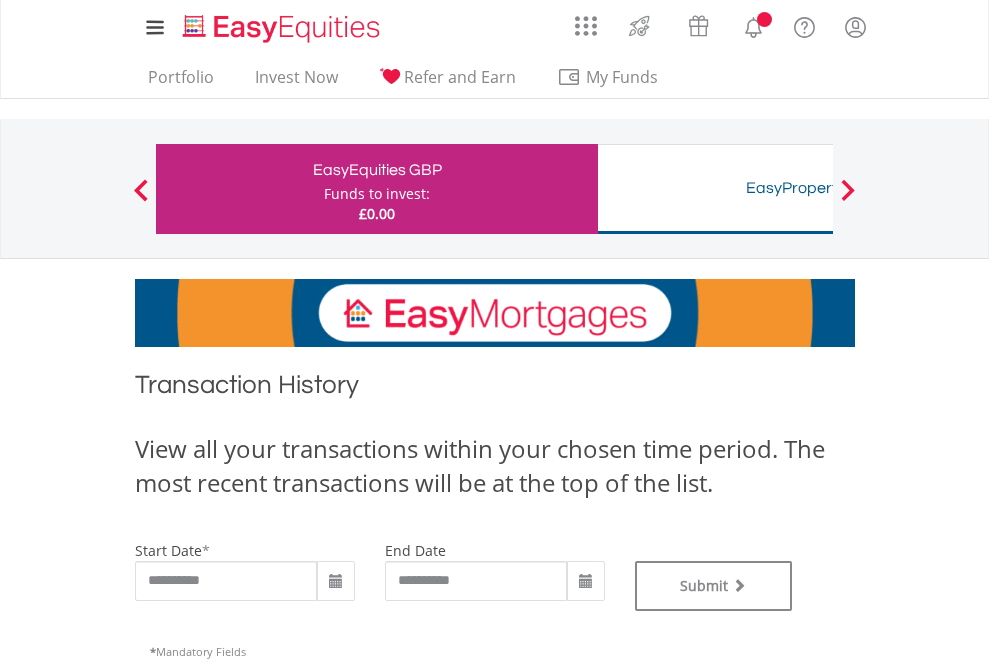 type on "**********" 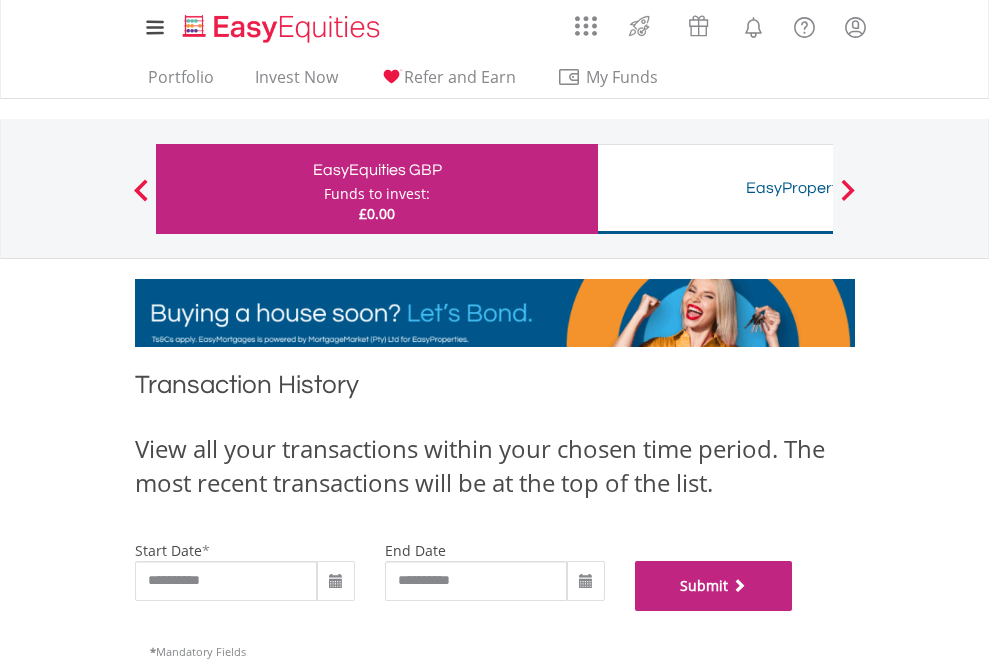 click on "Submit" at bounding box center (714, 586) 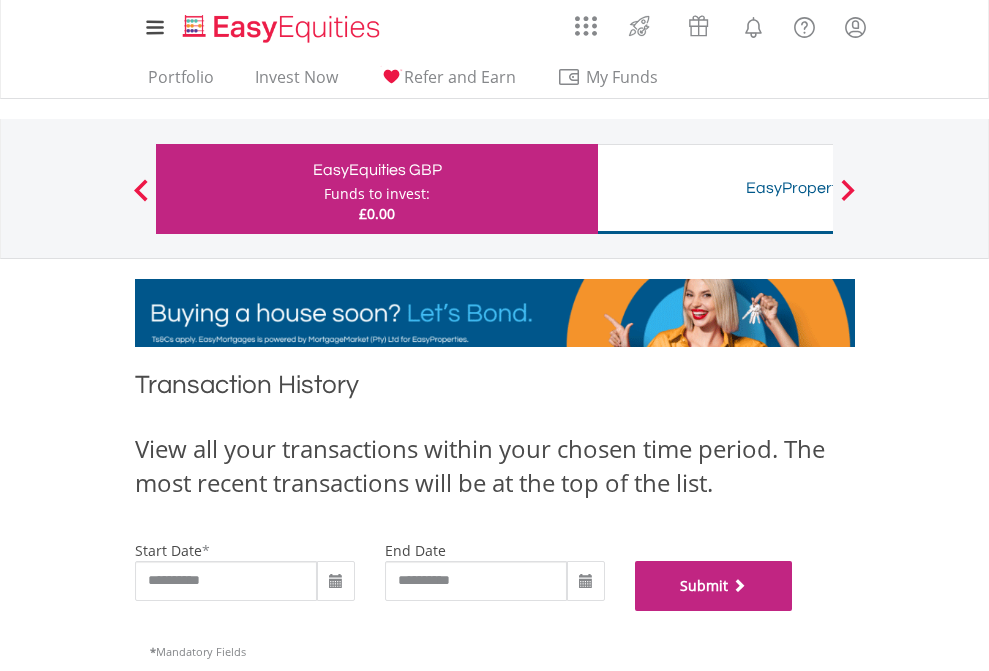 scroll, scrollTop: 811, scrollLeft: 0, axis: vertical 